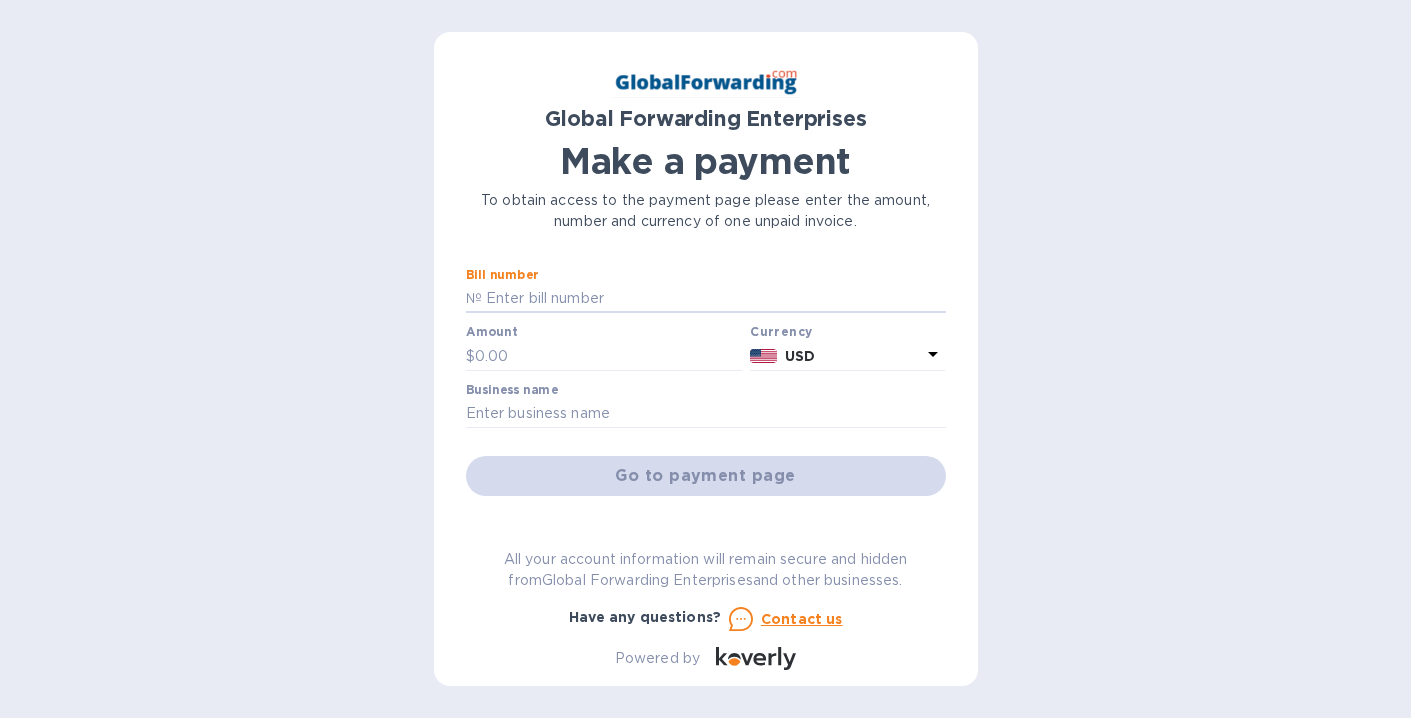 scroll, scrollTop: 0, scrollLeft: 0, axis: both 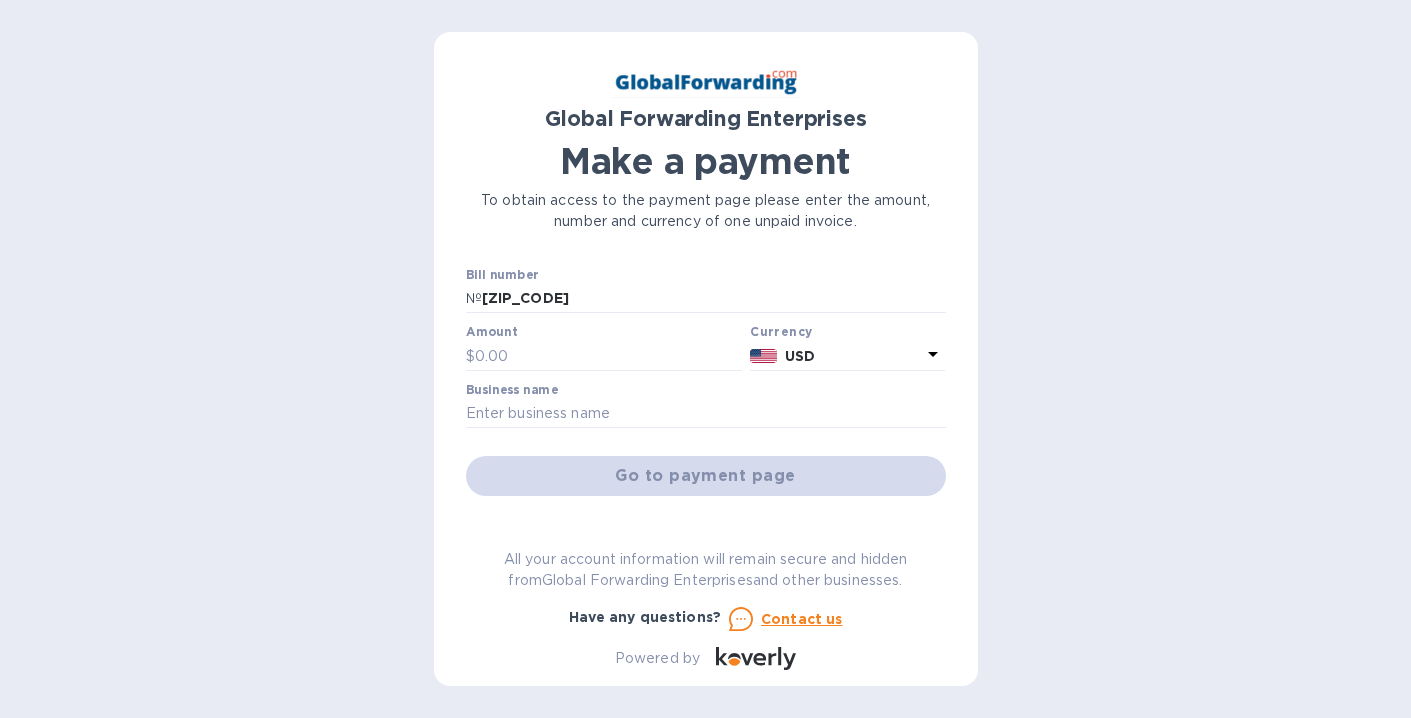 click on "Global Forwarding Enterprises Make a payment To obtain access to the payment page please enter the amount, number and currency of one unpaid invoice. Bill number № [BILL_NUMBER] Amount $ Currency USD Business name Go to payment page You can pay using: Bank transfer (for US banks) Free Credit card and more... Pay Get more time to pay Up to 12 weeks Wallet Instant transfers via Wallet Free All your account information will remain secure and hidden from Global Forwarding Enterprises and other businesses. Have any questions? Contact us Powered by" at bounding box center [705, 359] 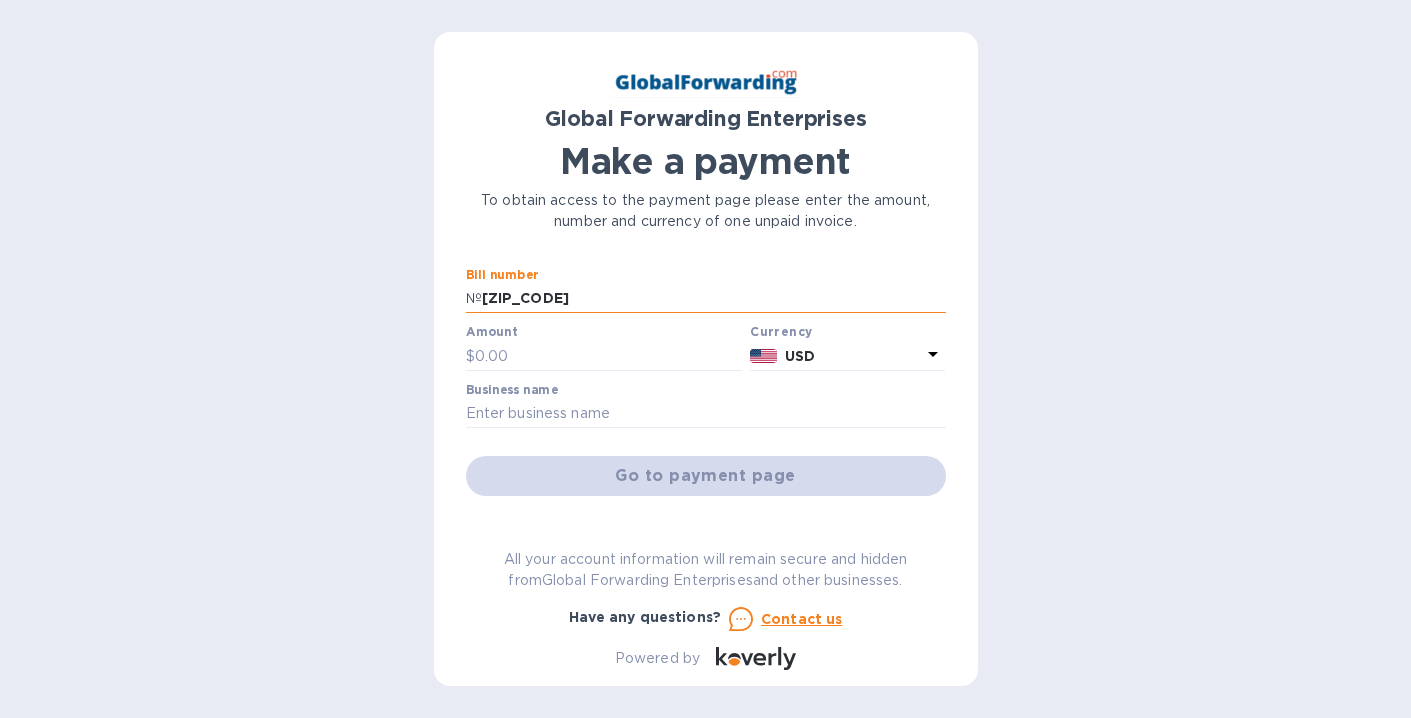 click on "[ZIP_CODE]" at bounding box center (714, 299) 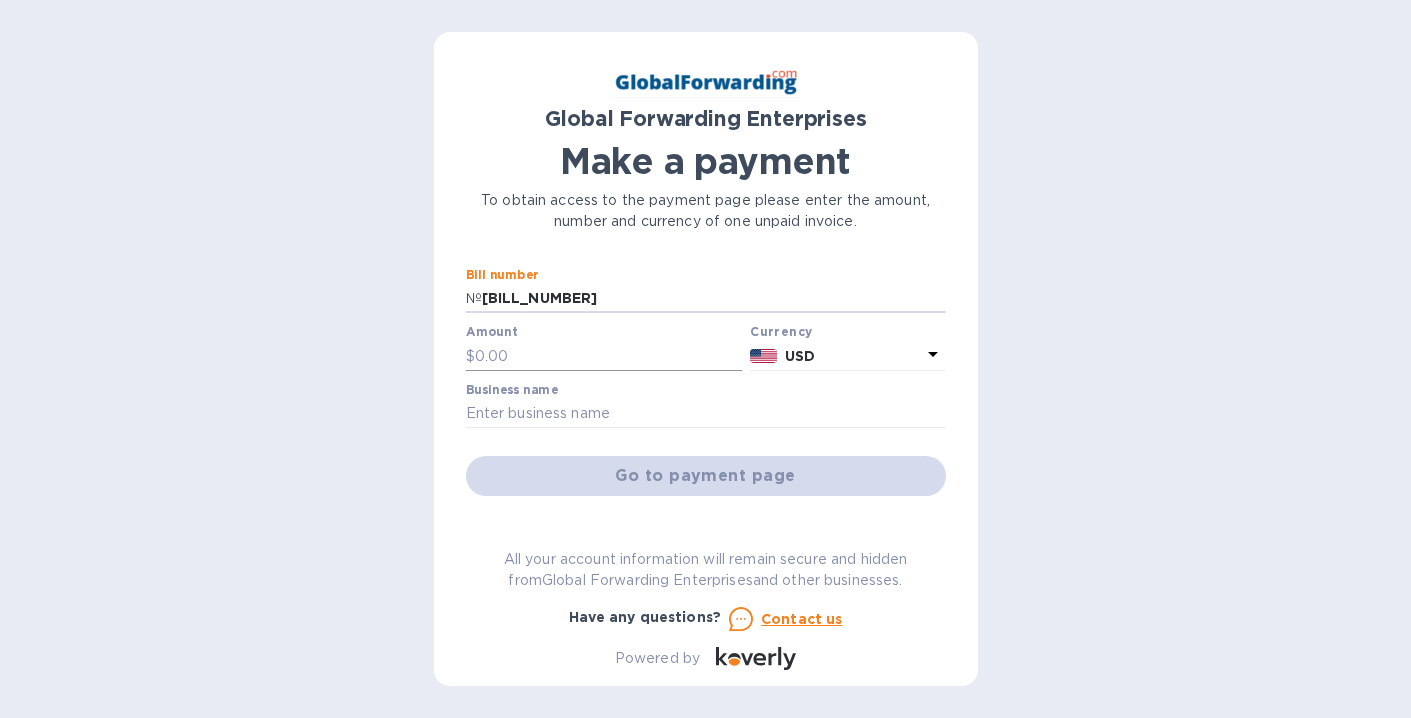 type on "[BILL_NUMBER]" 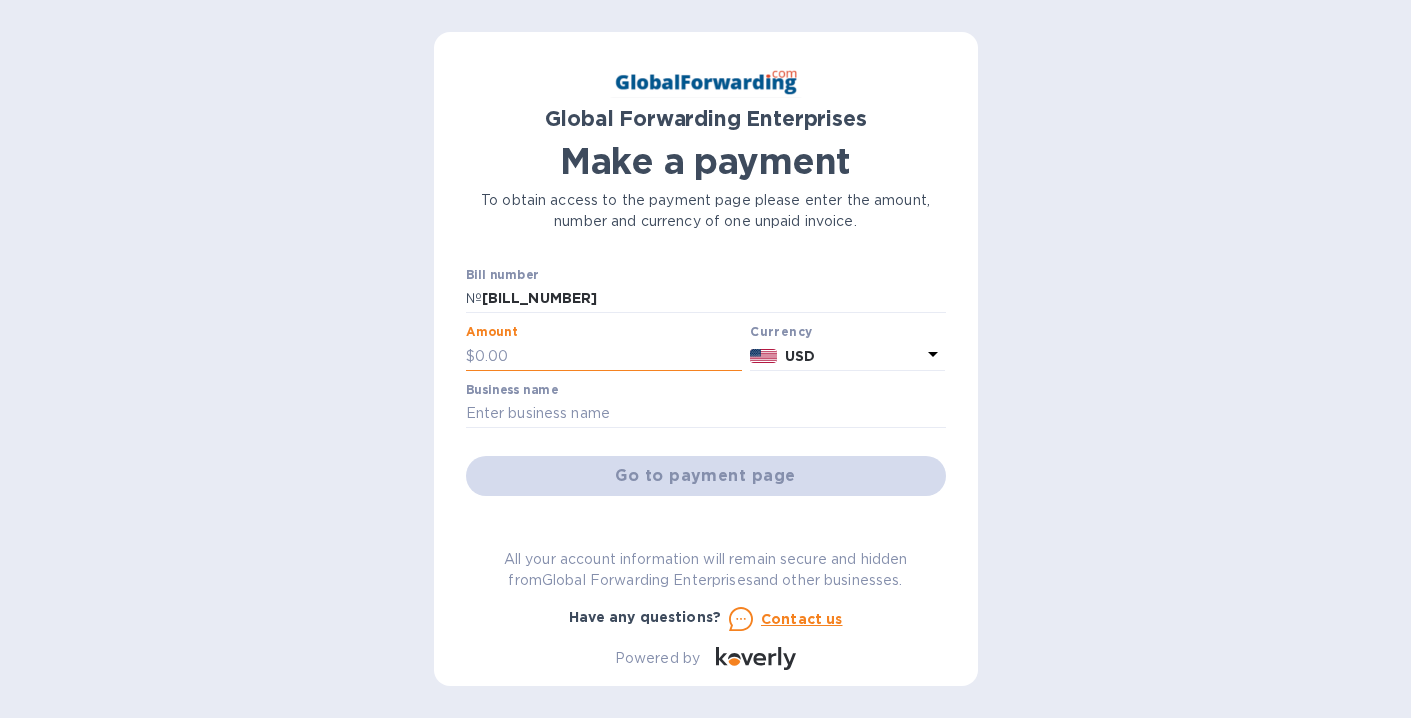 click at bounding box center [609, 356] 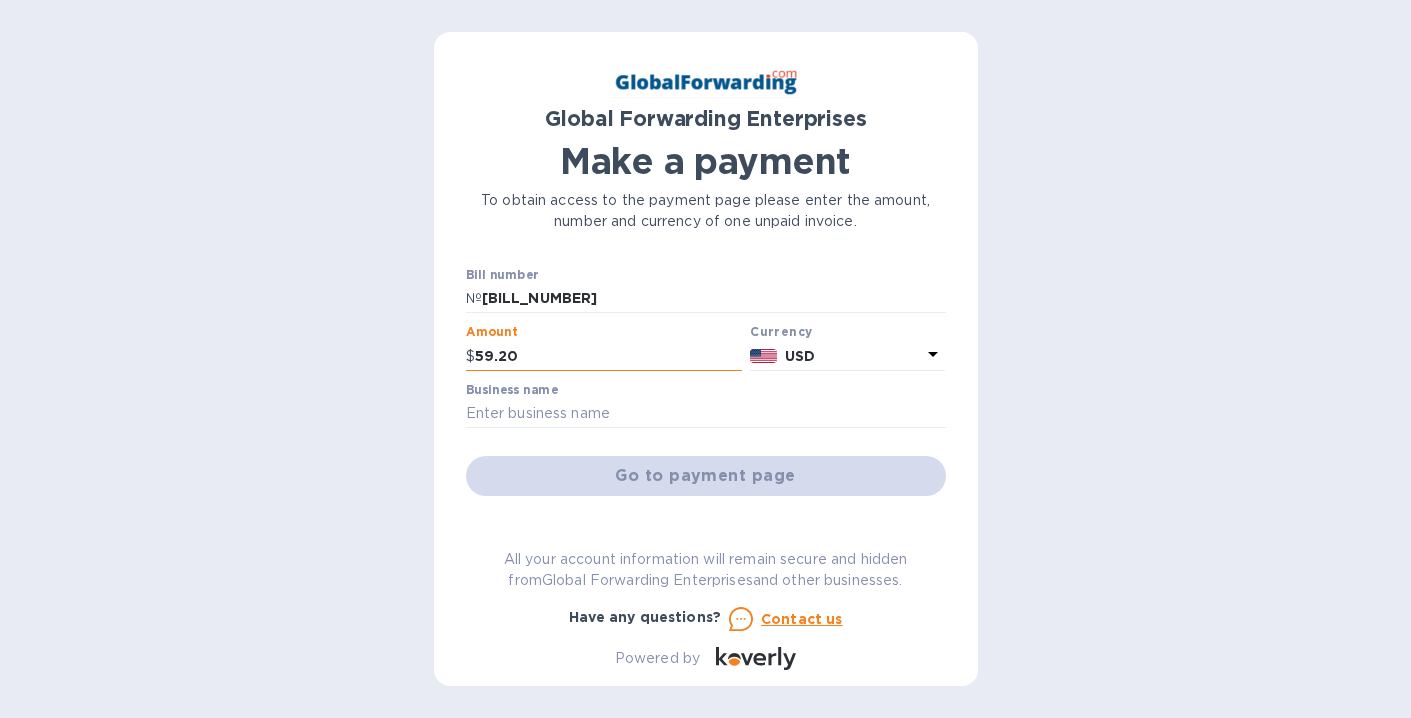 scroll, scrollTop: 4, scrollLeft: 0, axis: vertical 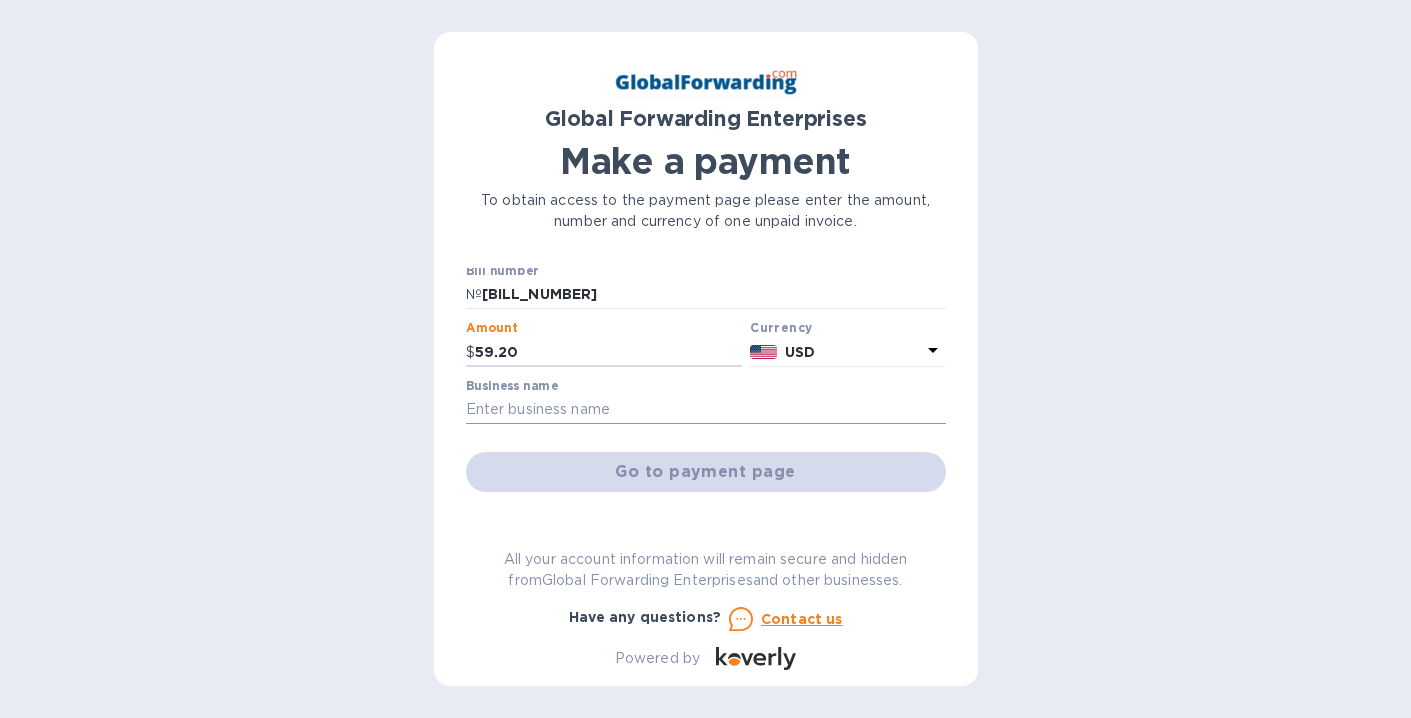 type on "59.20" 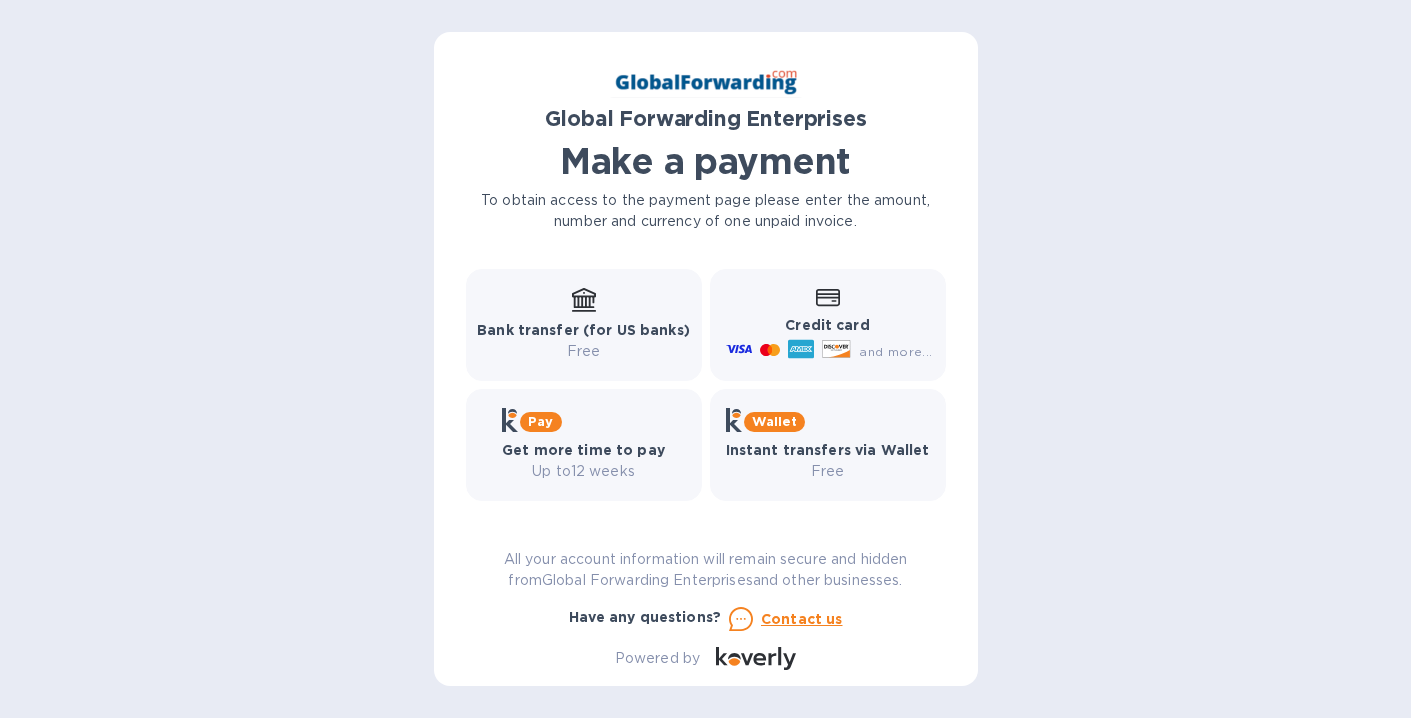 scroll, scrollTop: 292, scrollLeft: 0, axis: vertical 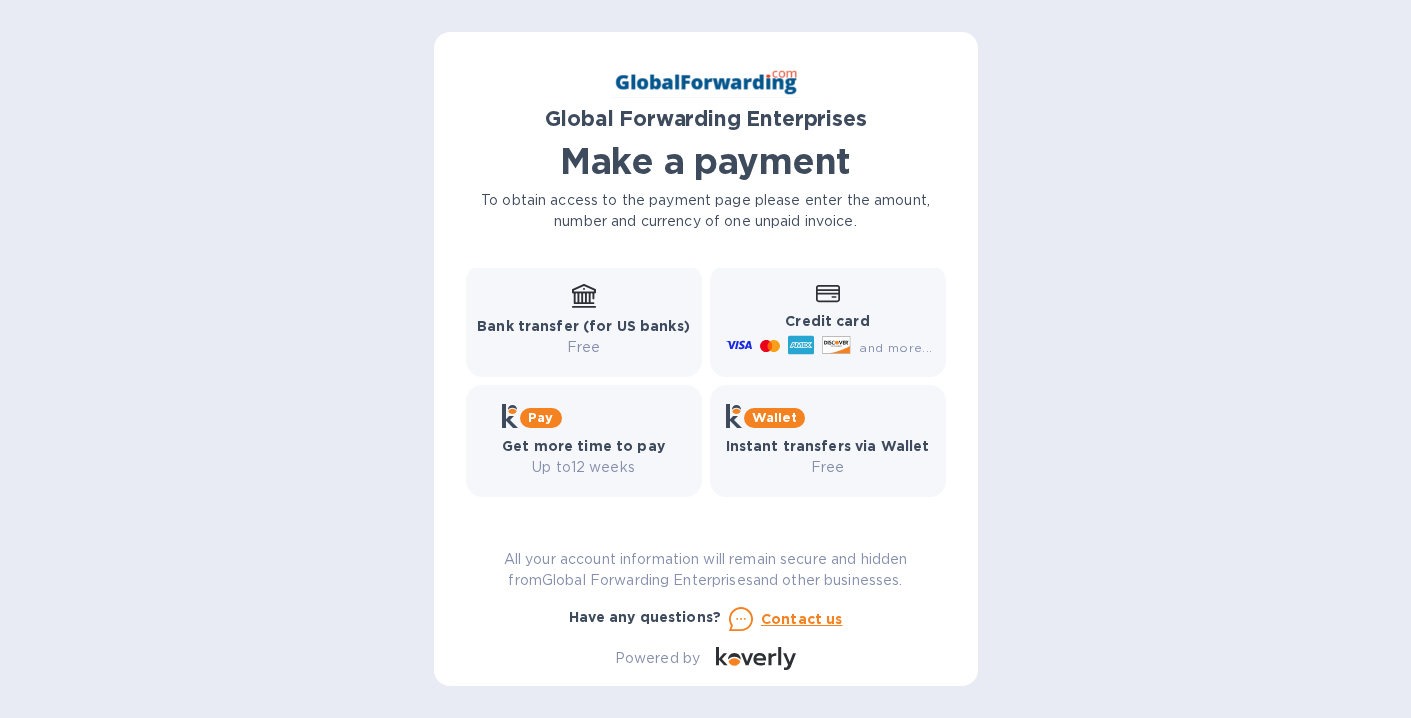 type on "AURATEX HOME FASHION LLC" 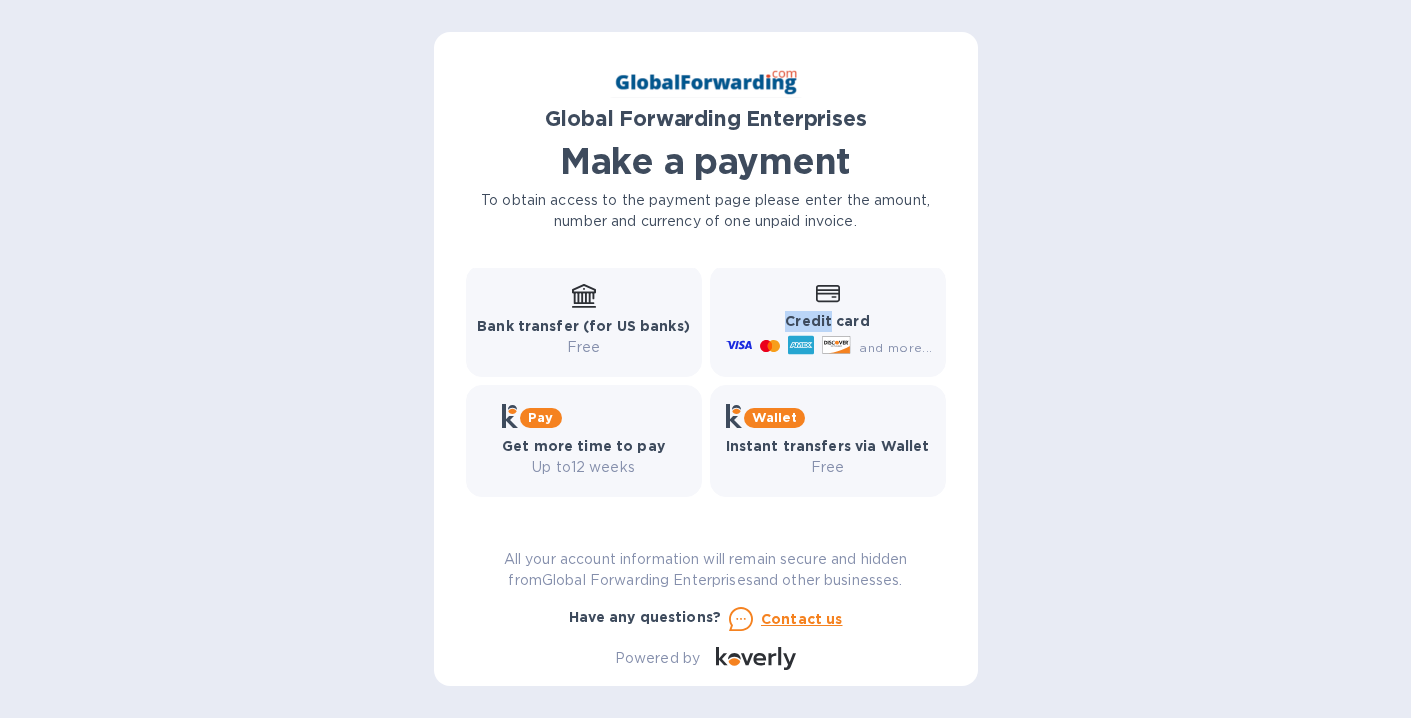 click on "Credit card" at bounding box center (827, 321) 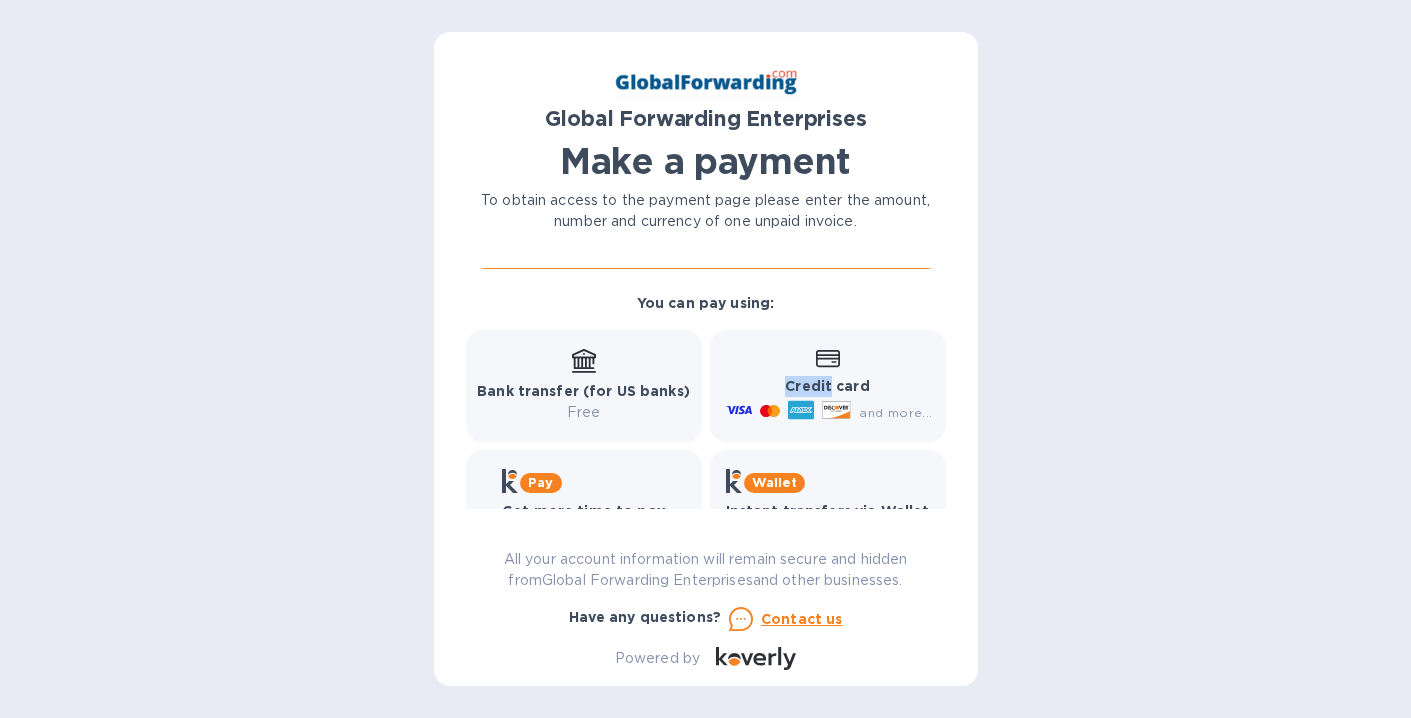 scroll, scrollTop: 182, scrollLeft: 0, axis: vertical 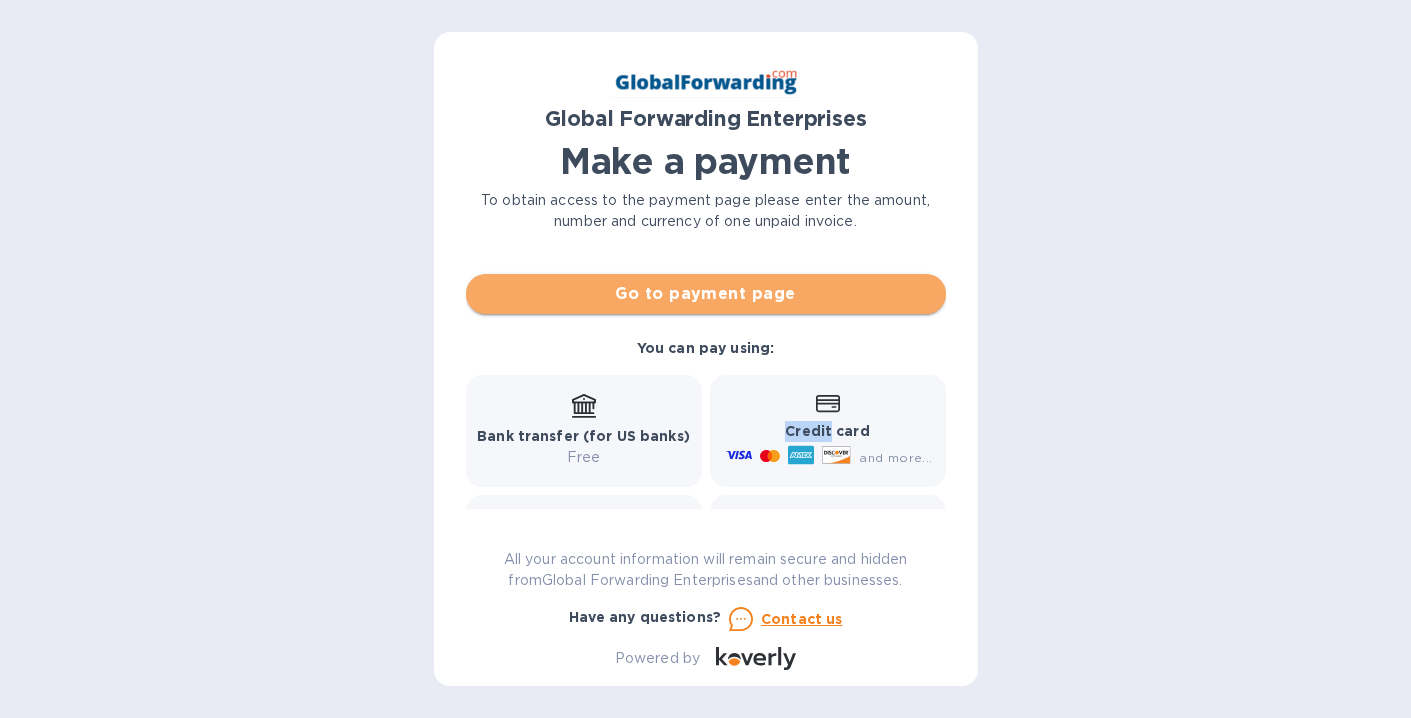click on "Go to payment page" at bounding box center (706, 294) 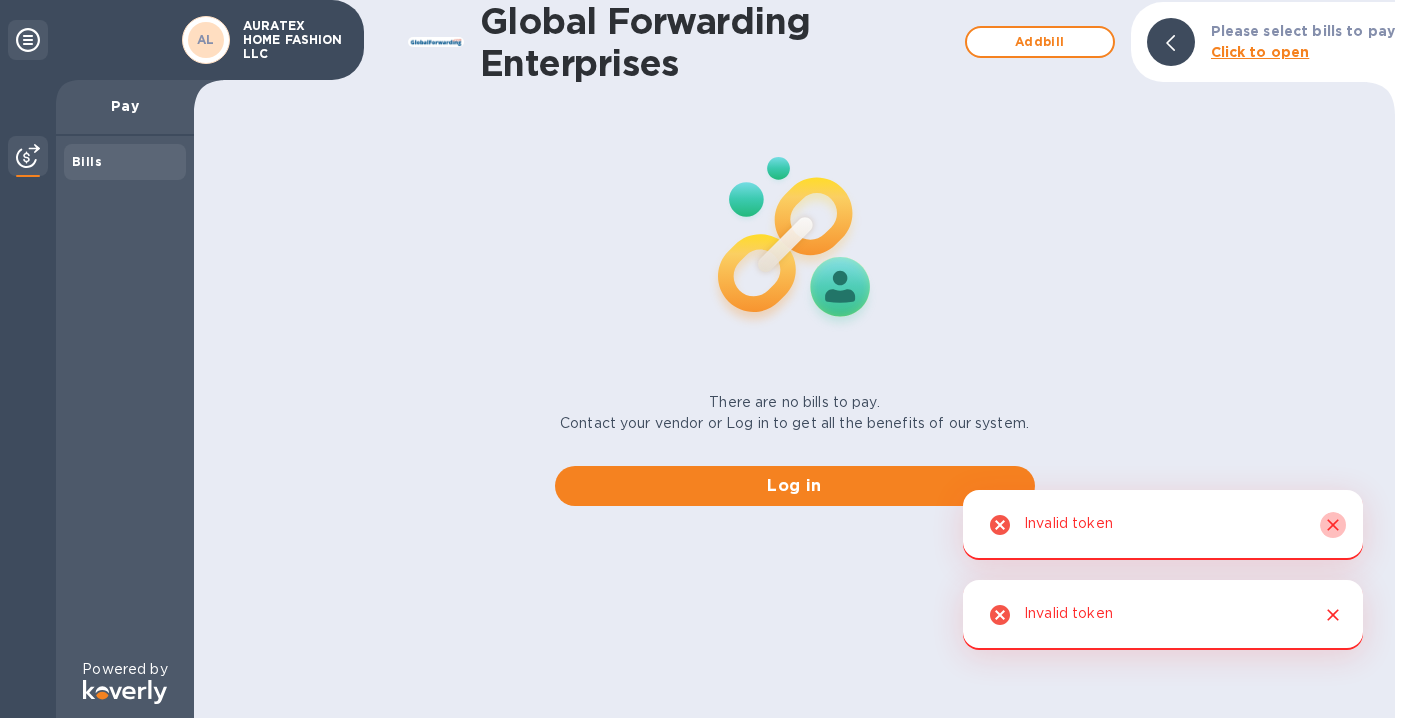 click 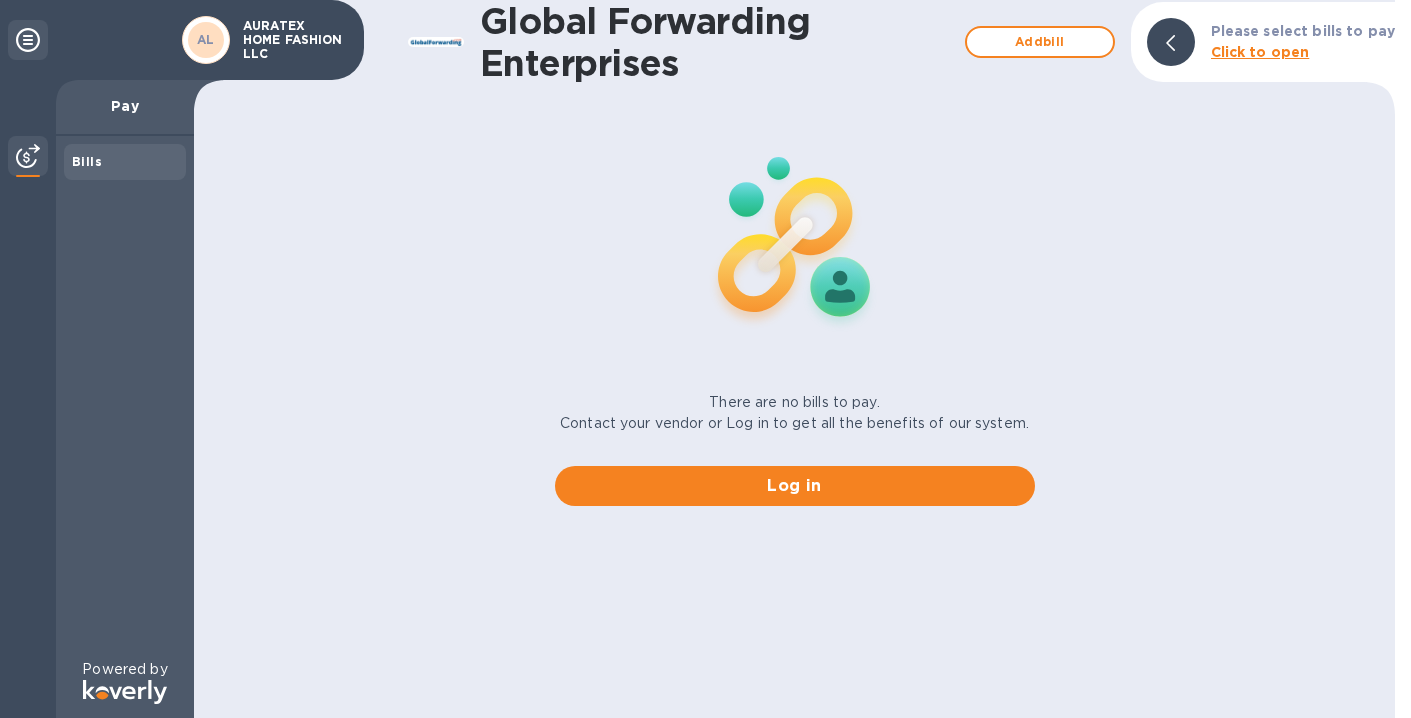 click on "Global Forwarding Enterprises Add bill Please select bills to pay Click to open There are no bills to pay. Contact your vendor or Log in to get all the benefits of our system. Log in" at bounding box center [794, 359] 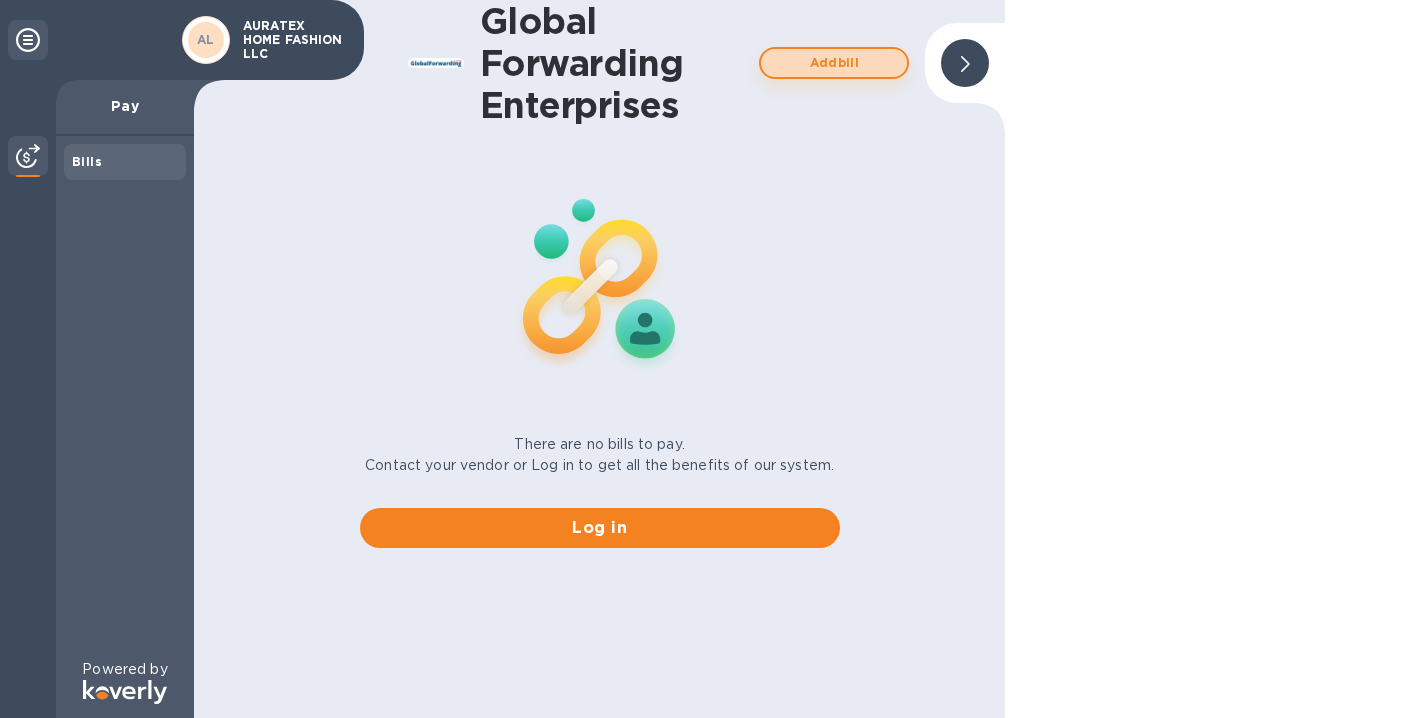 click on "Add   bill" at bounding box center (834, 63) 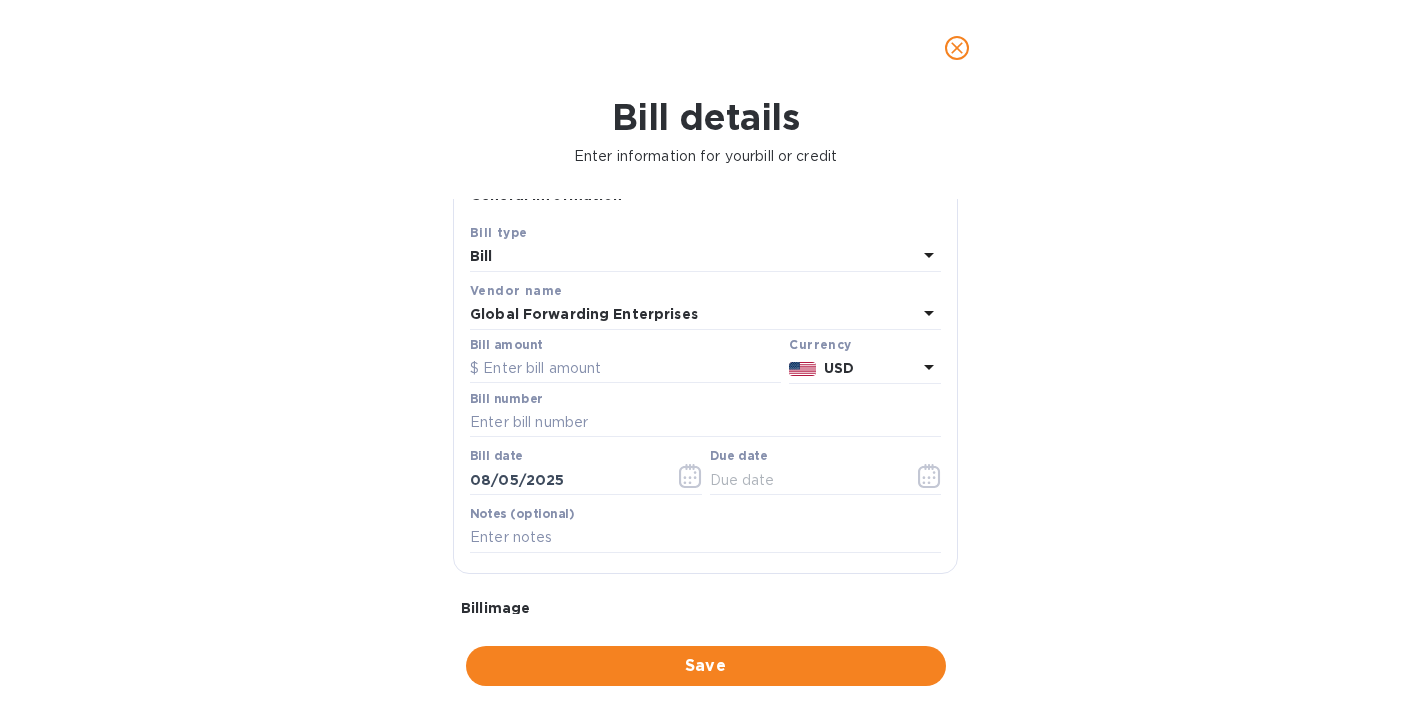 scroll, scrollTop: 35, scrollLeft: 0, axis: vertical 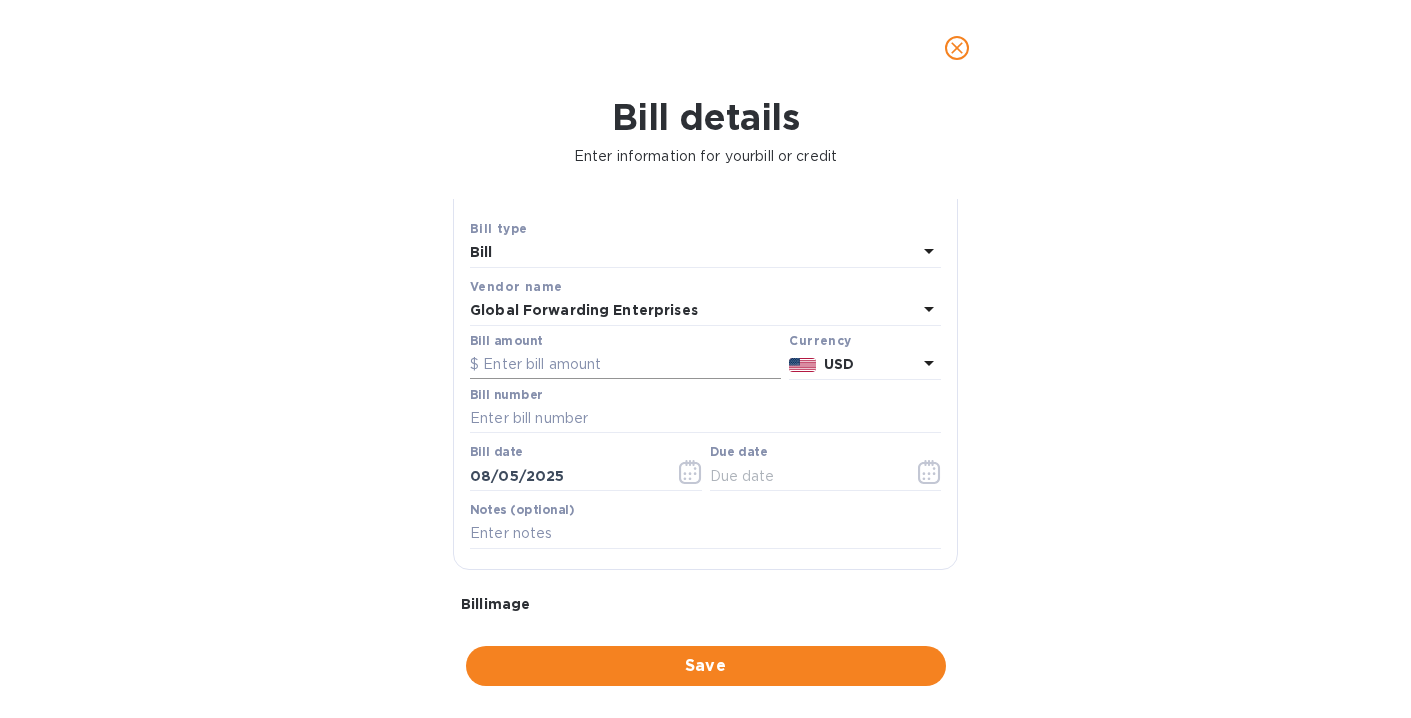 click at bounding box center (625, 365) 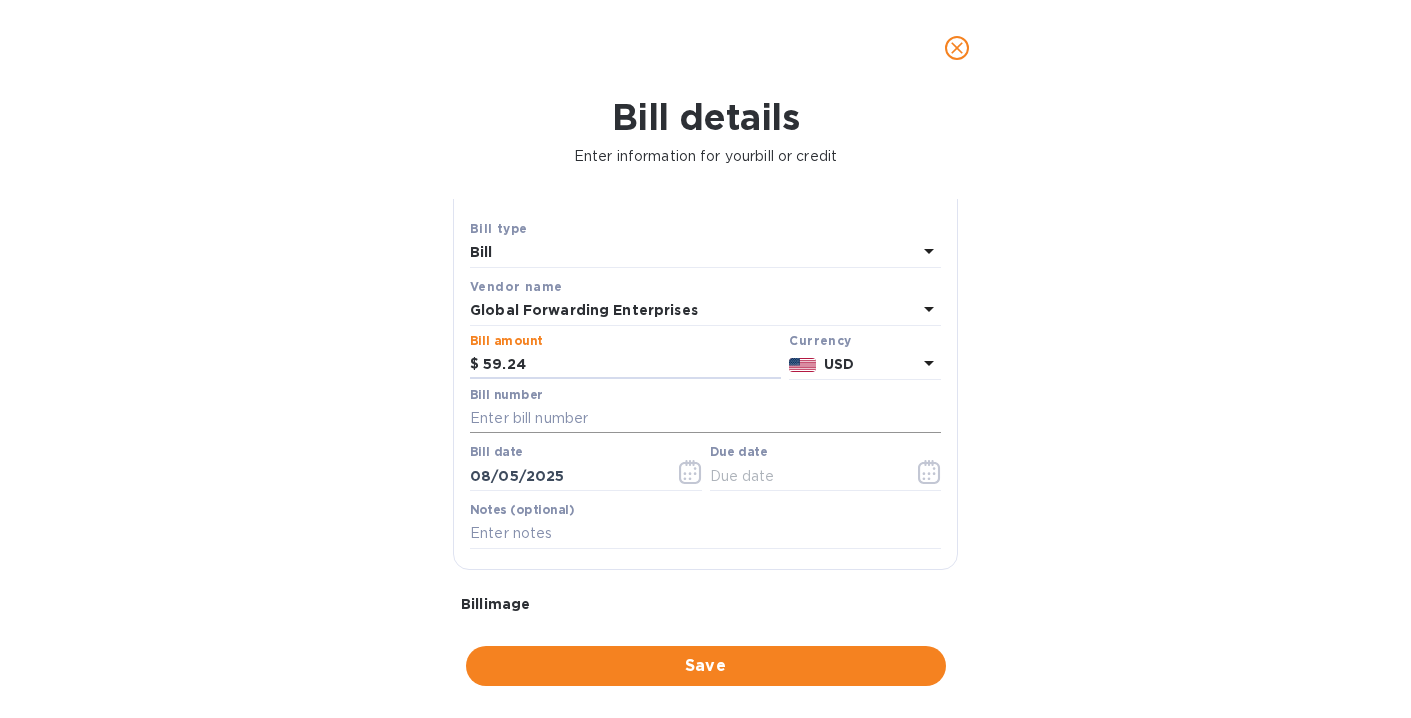 type on "59.24" 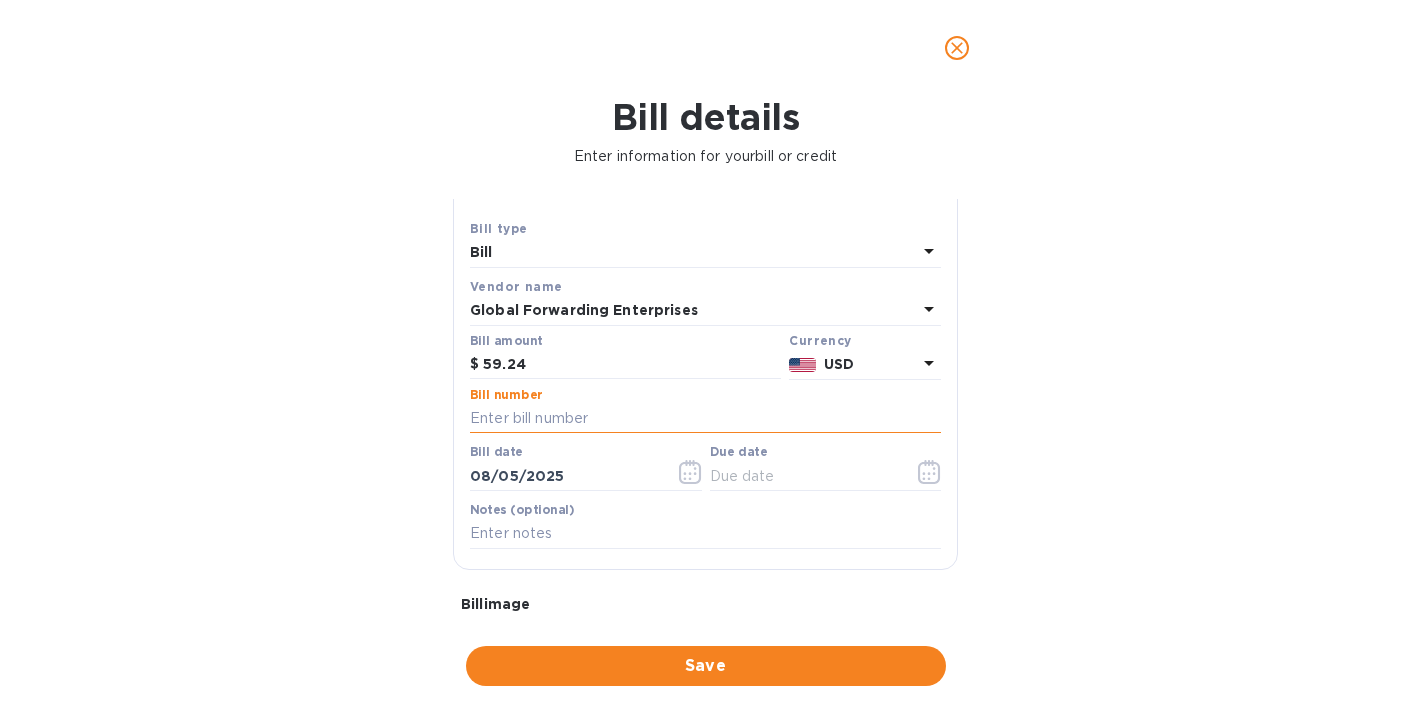 click at bounding box center [705, 419] 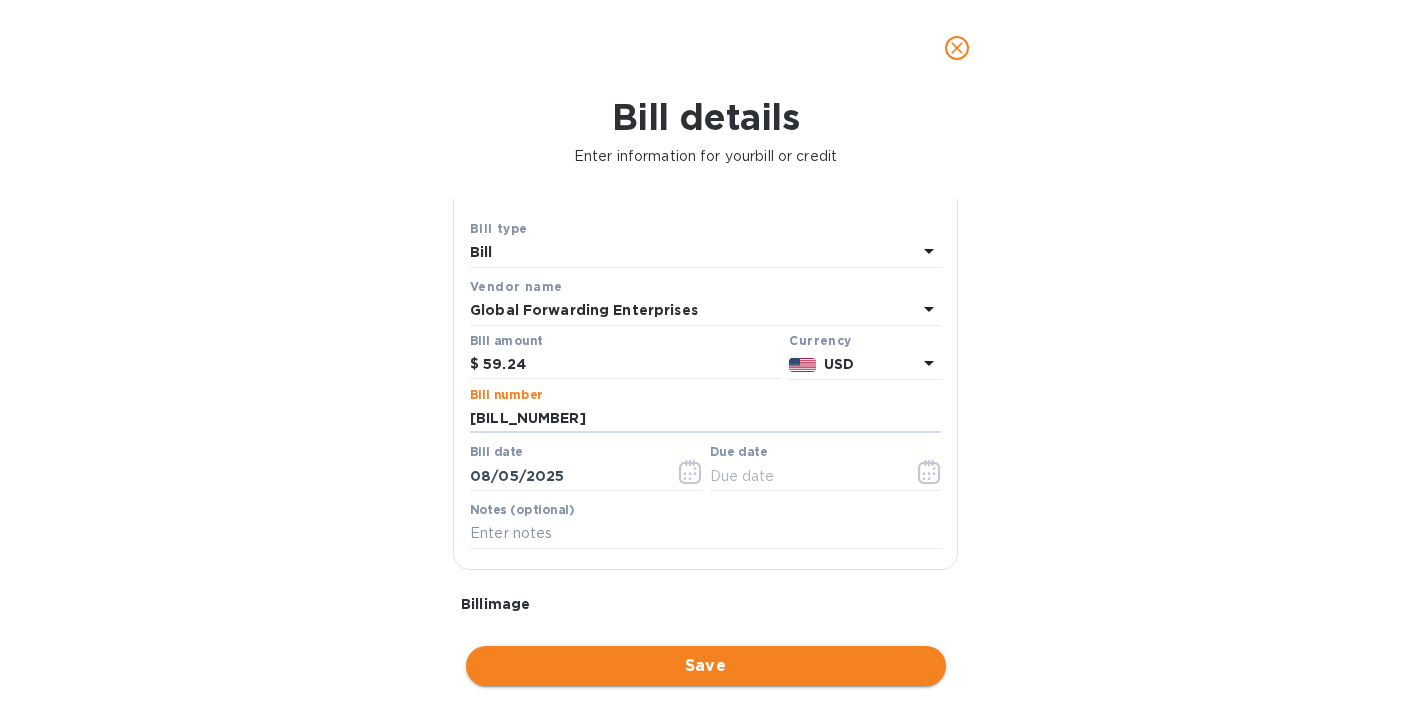 type on "[BILL_NUMBER]" 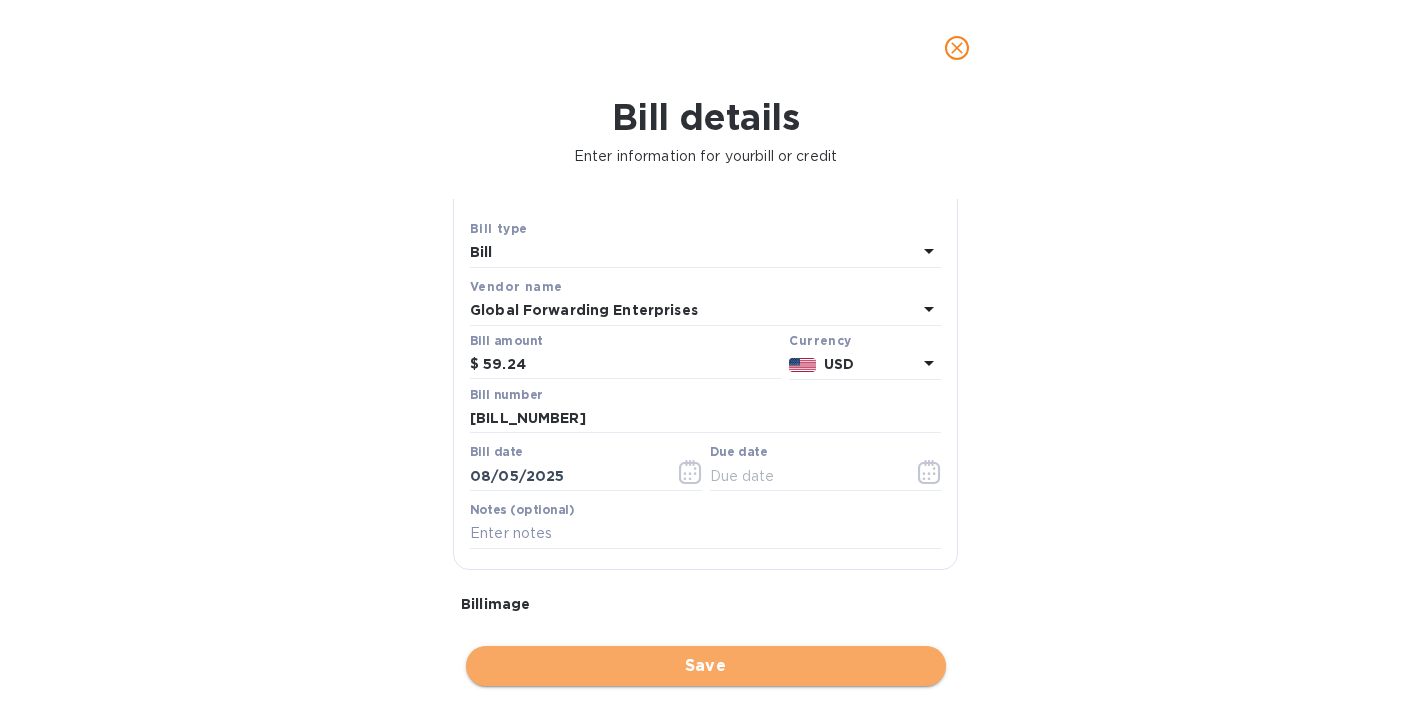 click on "Save" at bounding box center [706, 666] 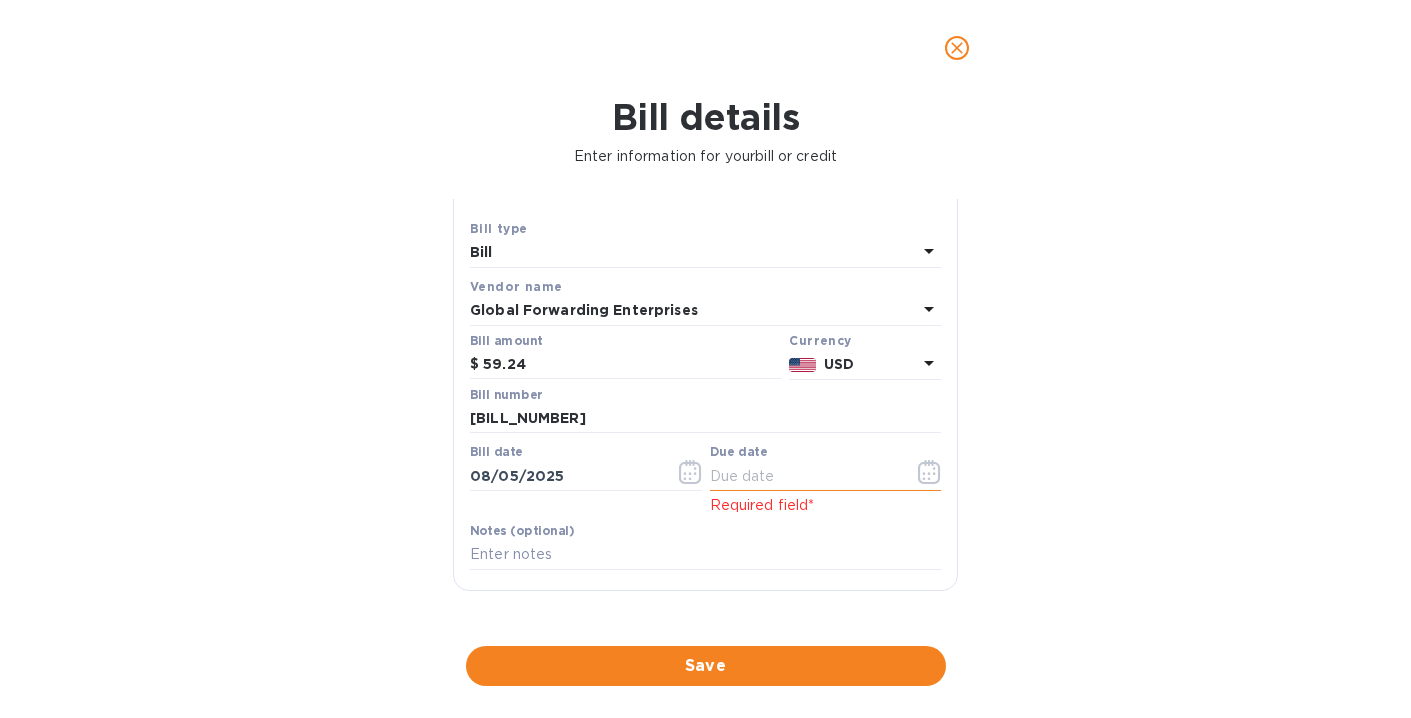 click at bounding box center (804, 476) 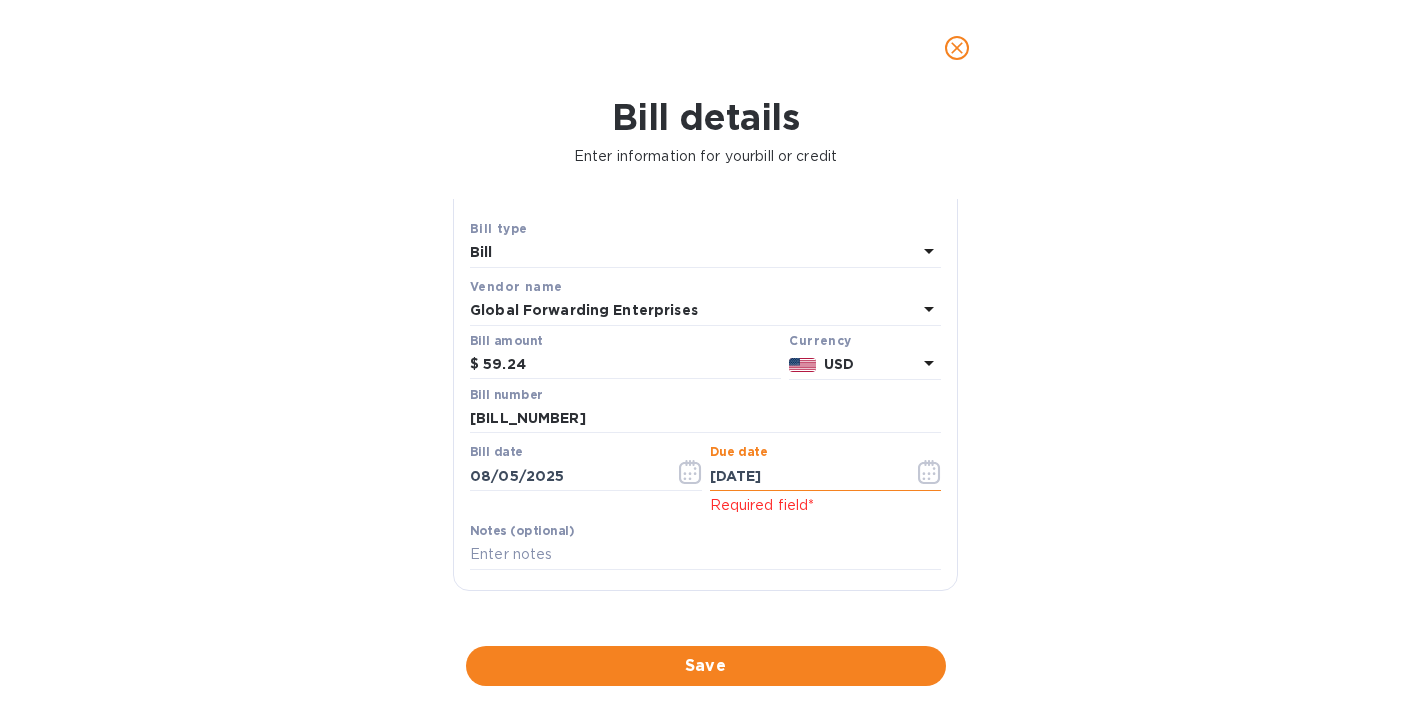 type on "08/20/2025" 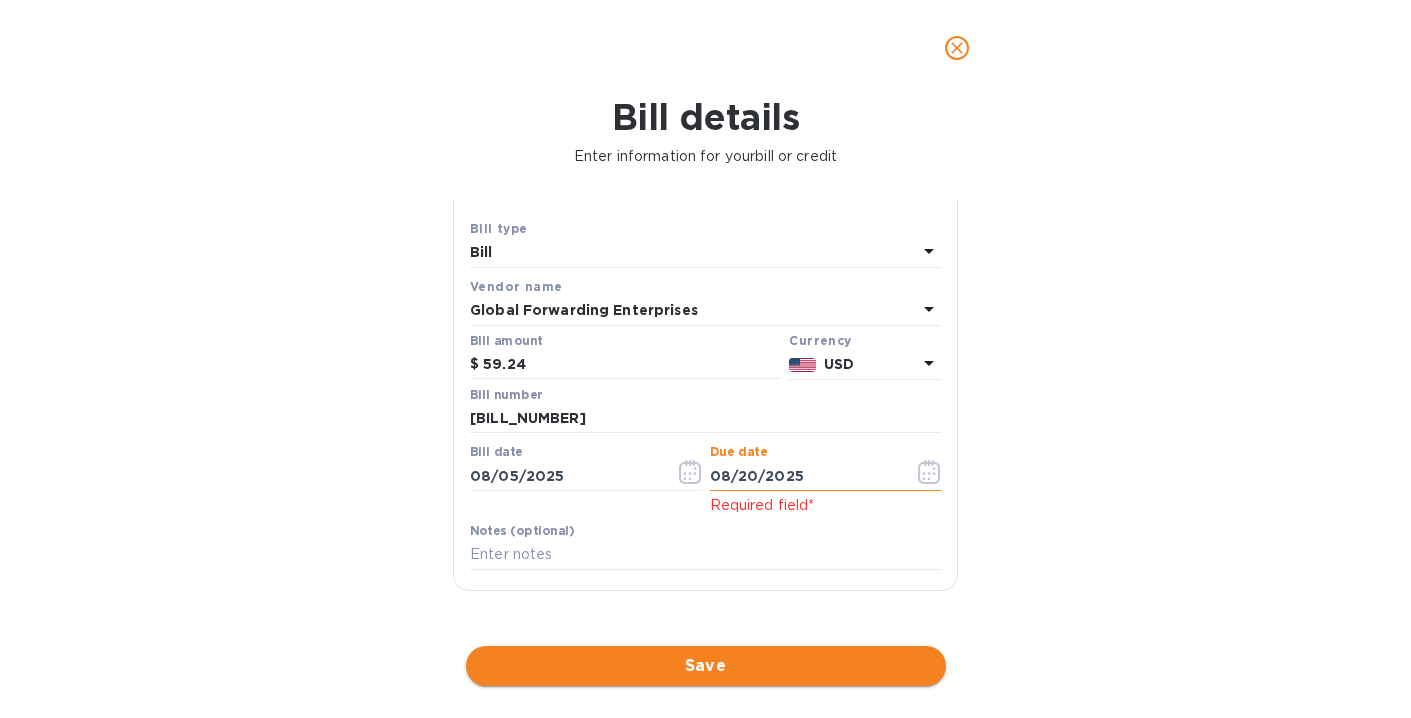 click on "Save" at bounding box center [706, 666] 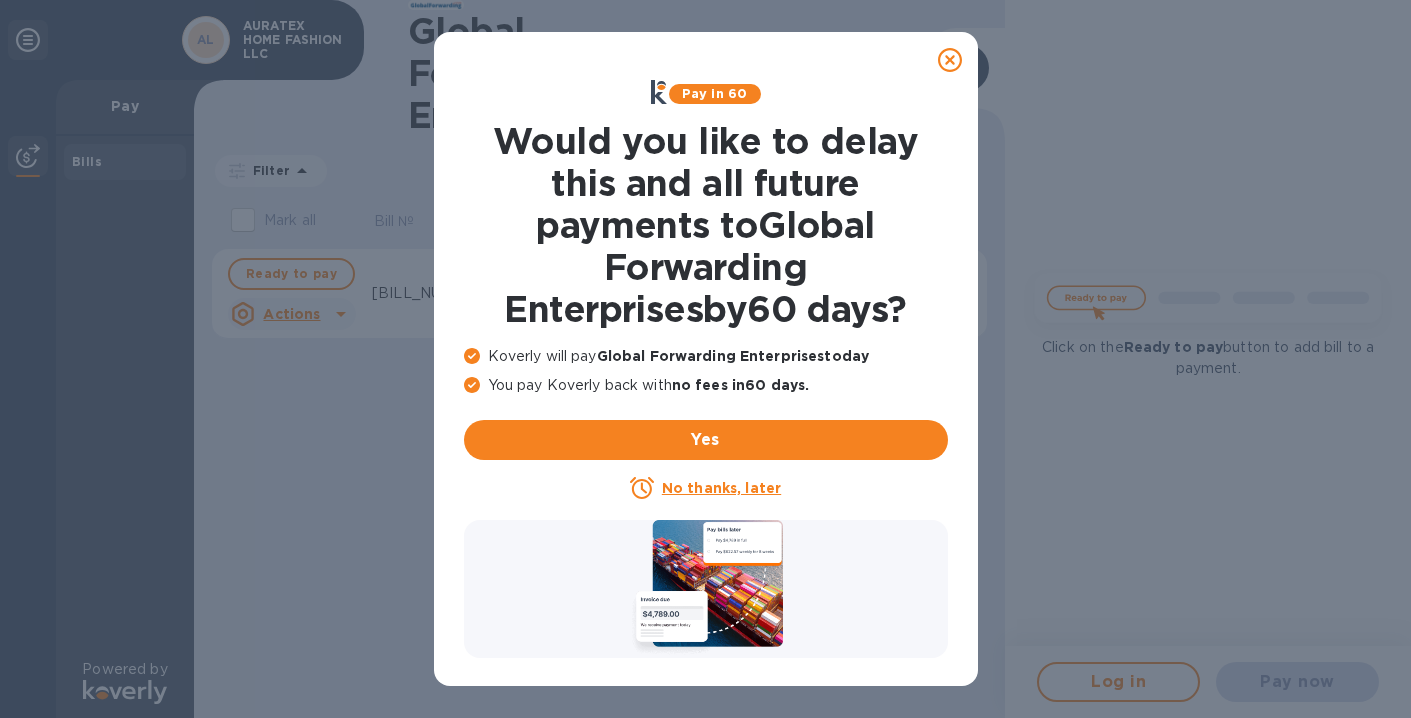 click on "No thanks, later" at bounding box center (721, 488) 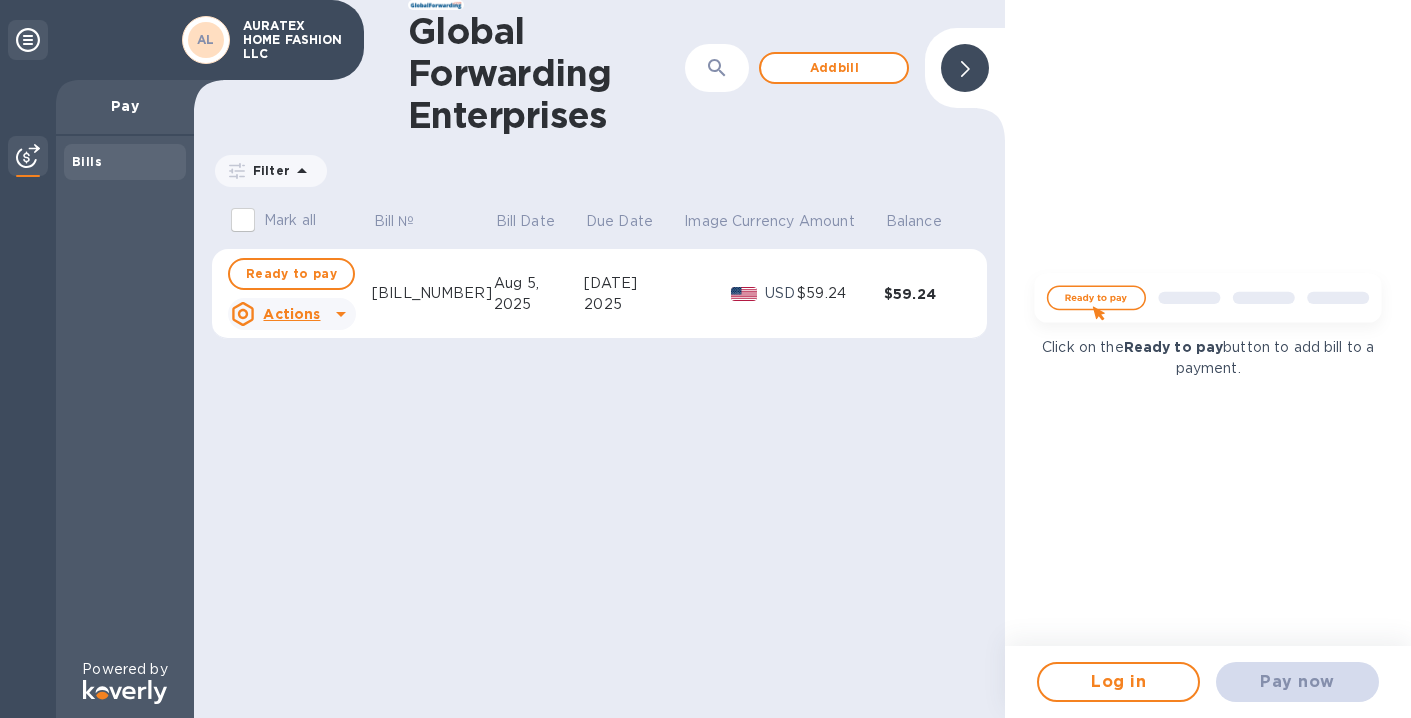 click at bounding box center (1208, 304) 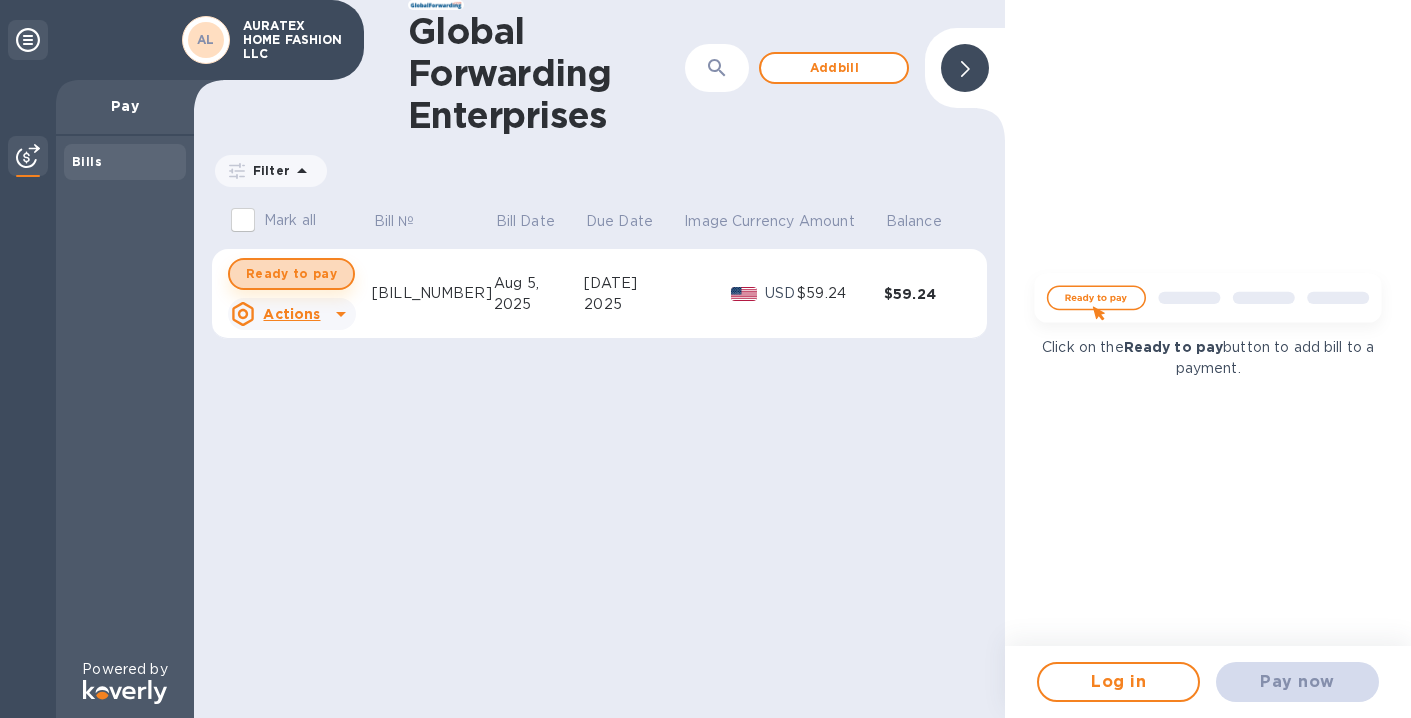 click on "Ready to pay" at bounding box center [291, 274] 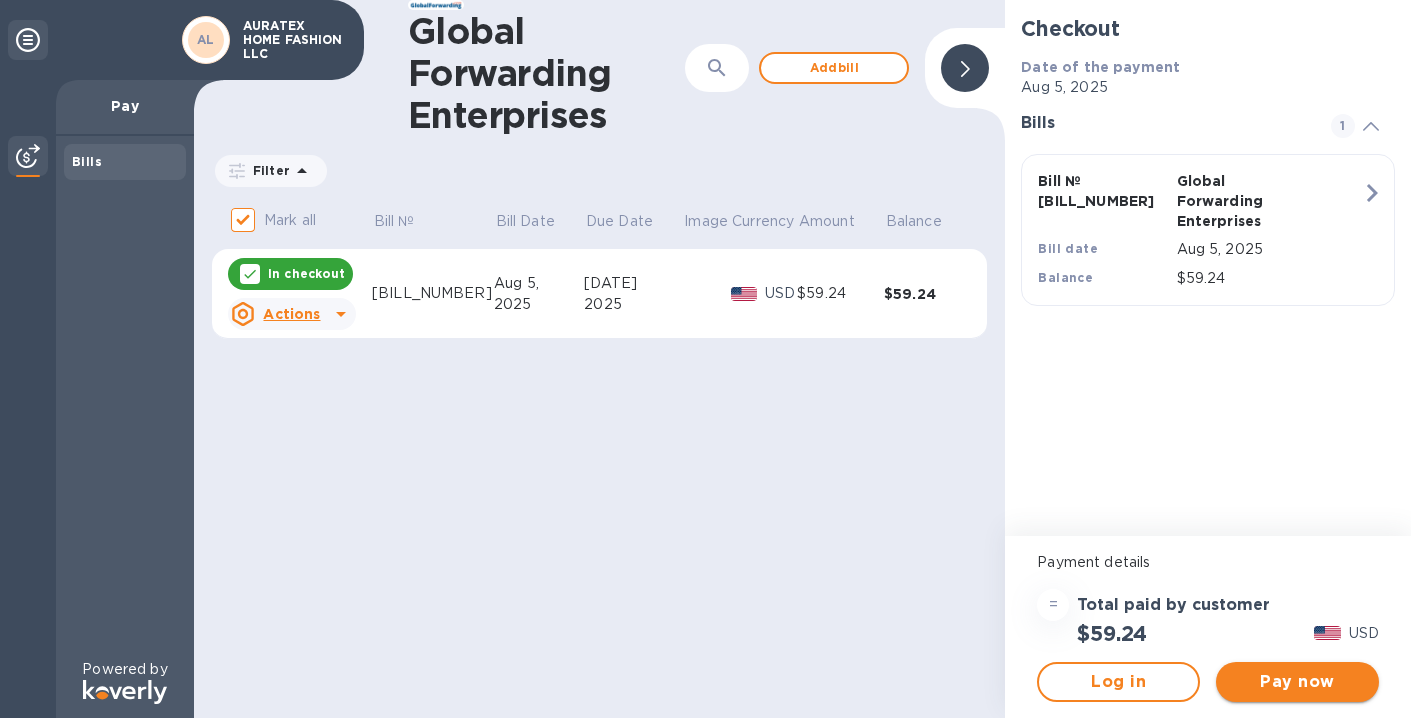 click on "Pay now" at bounding box center (1297, 682) 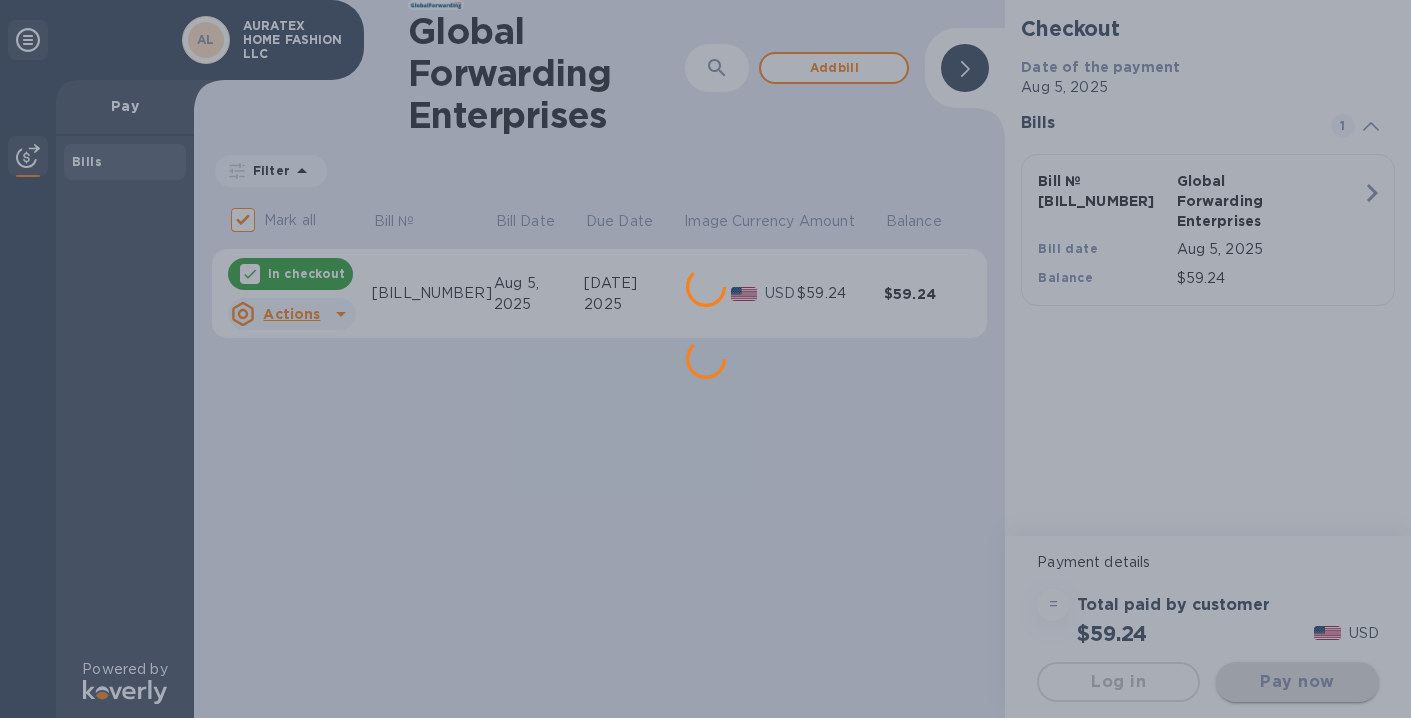 scroll, scrollTop: 0, scrollLeft: 0, axis: both 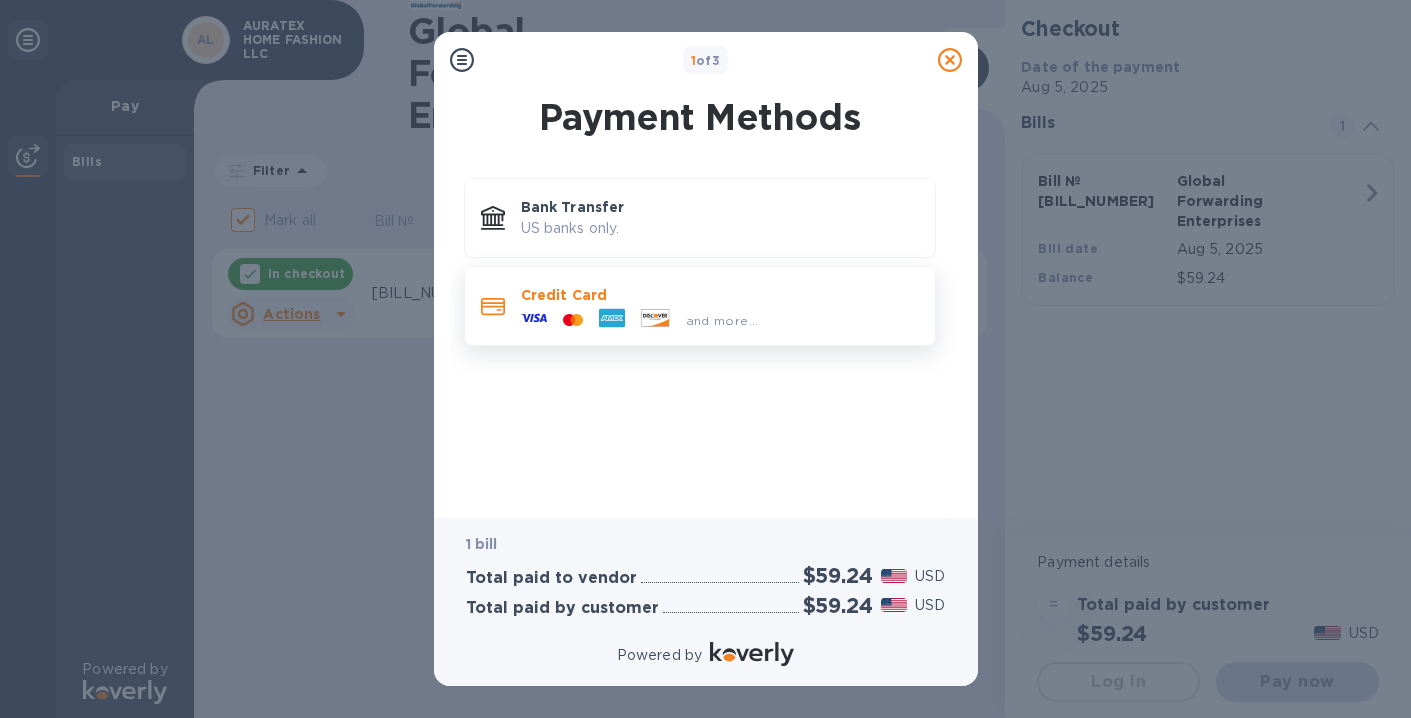 click 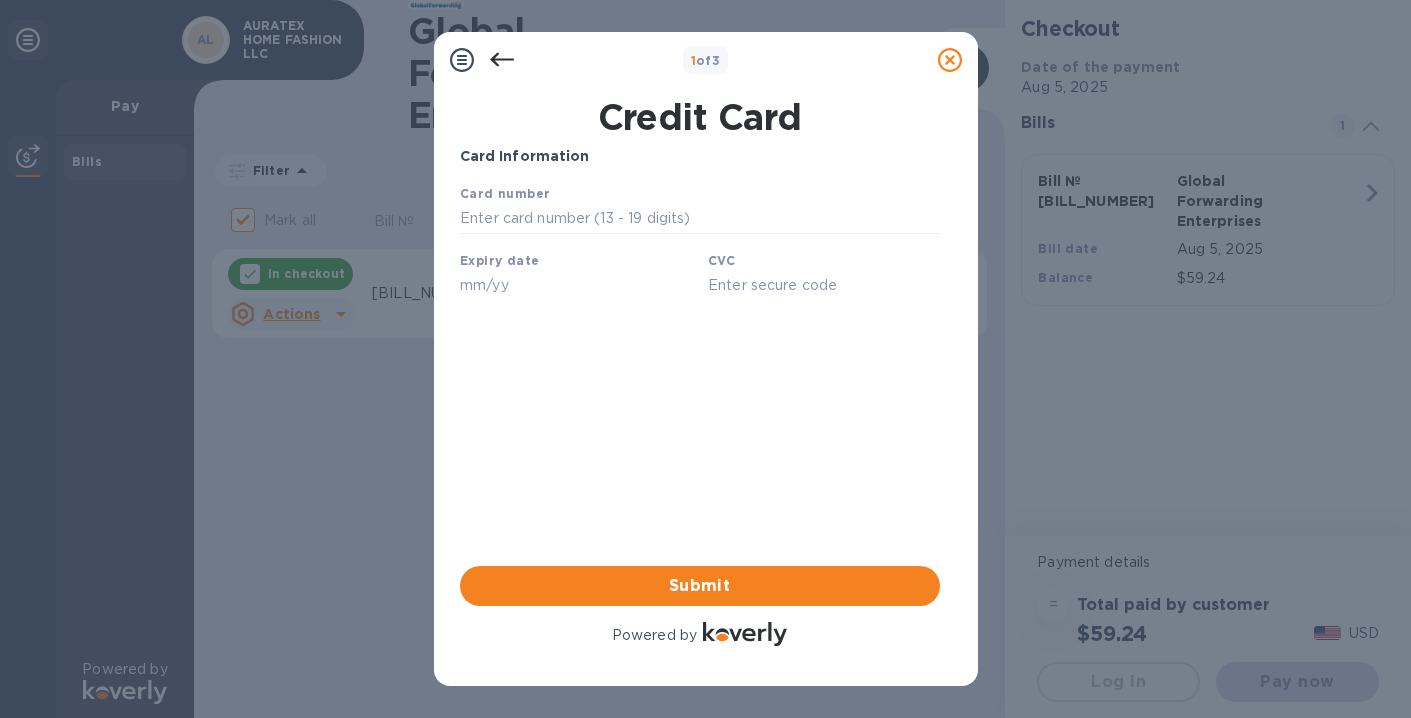scroll, scrollTop: 0, scrollLeft: 0, axis: both 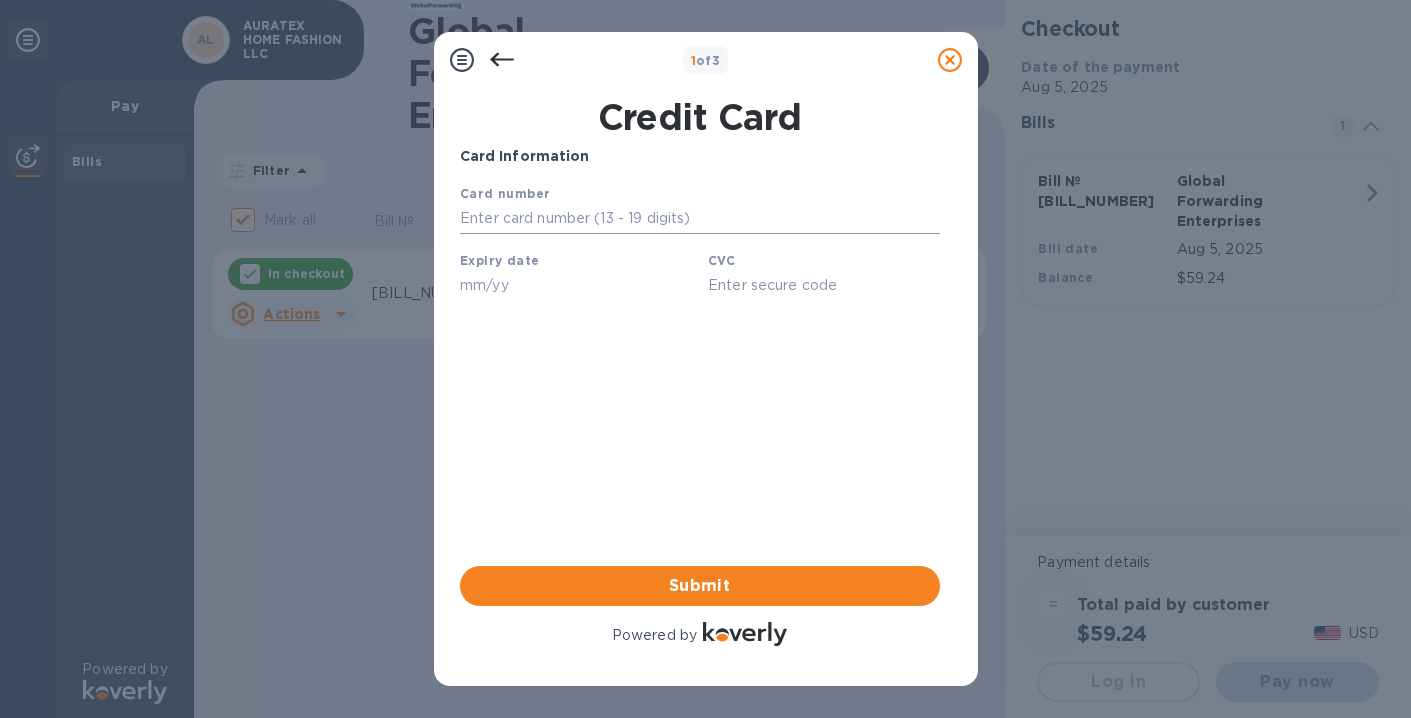 click at bounding box center [699, 219] 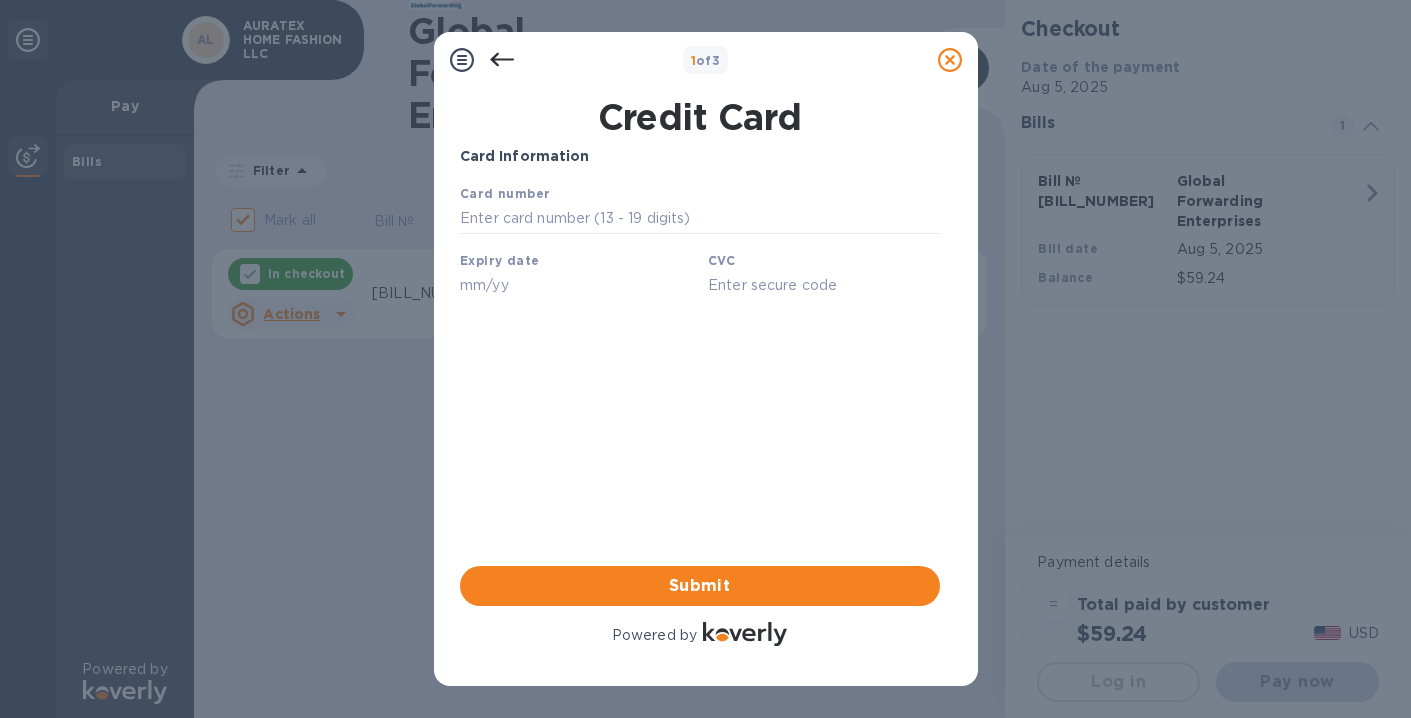 type on "[CREDITCARD]" 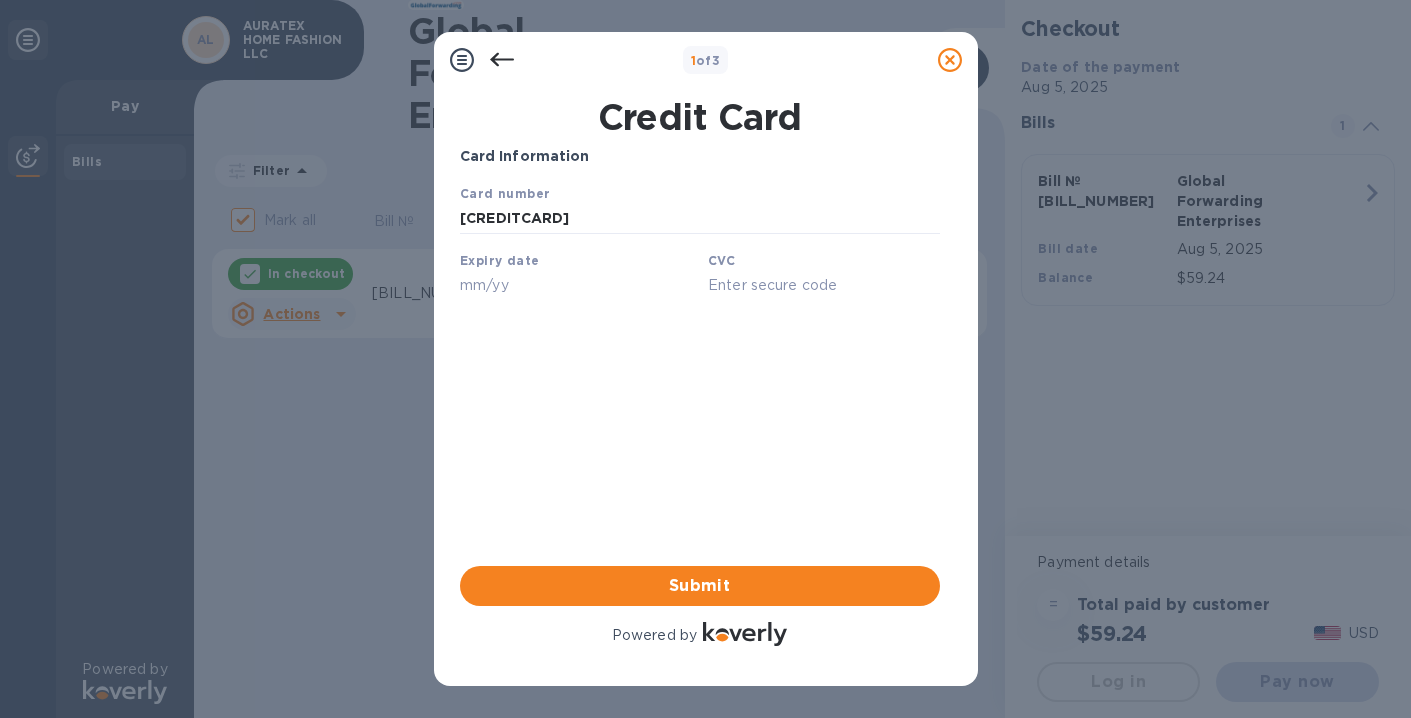 type on "[DATE]" 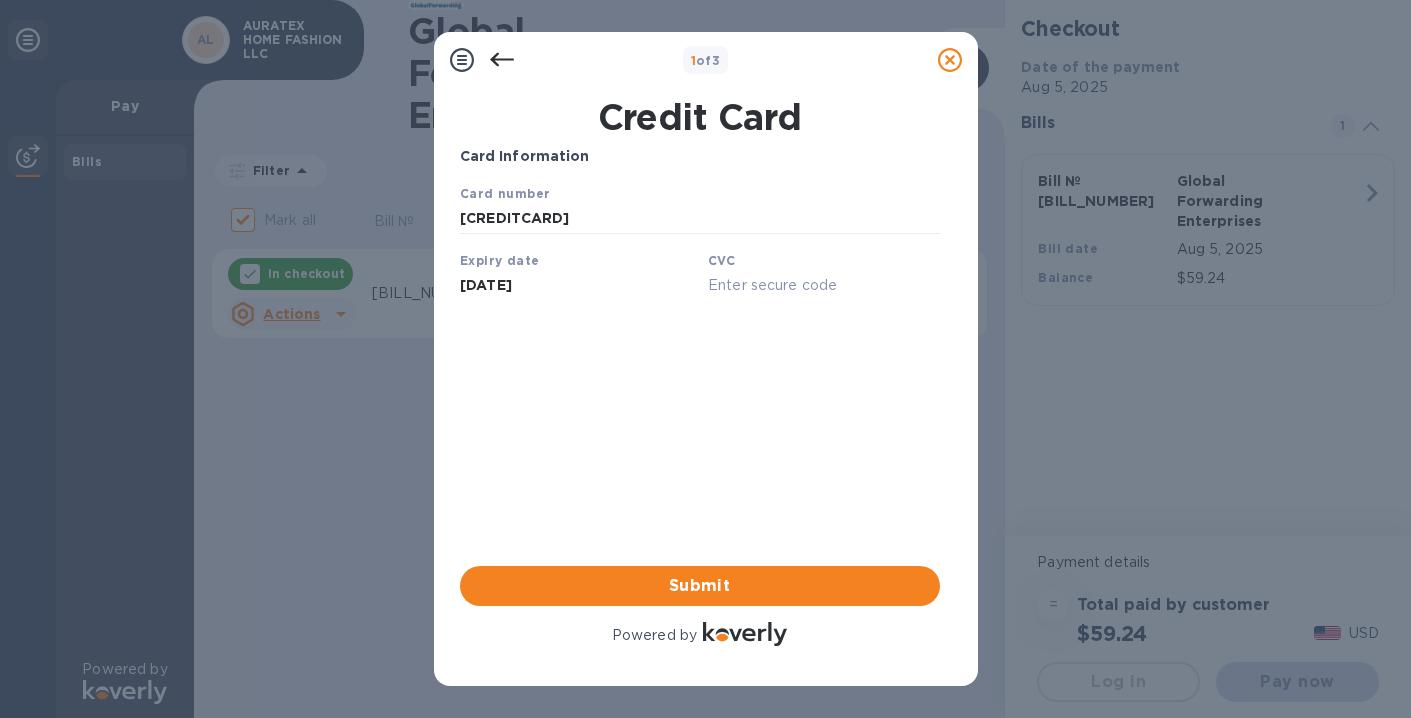 type on "[ZIP_CODE]" 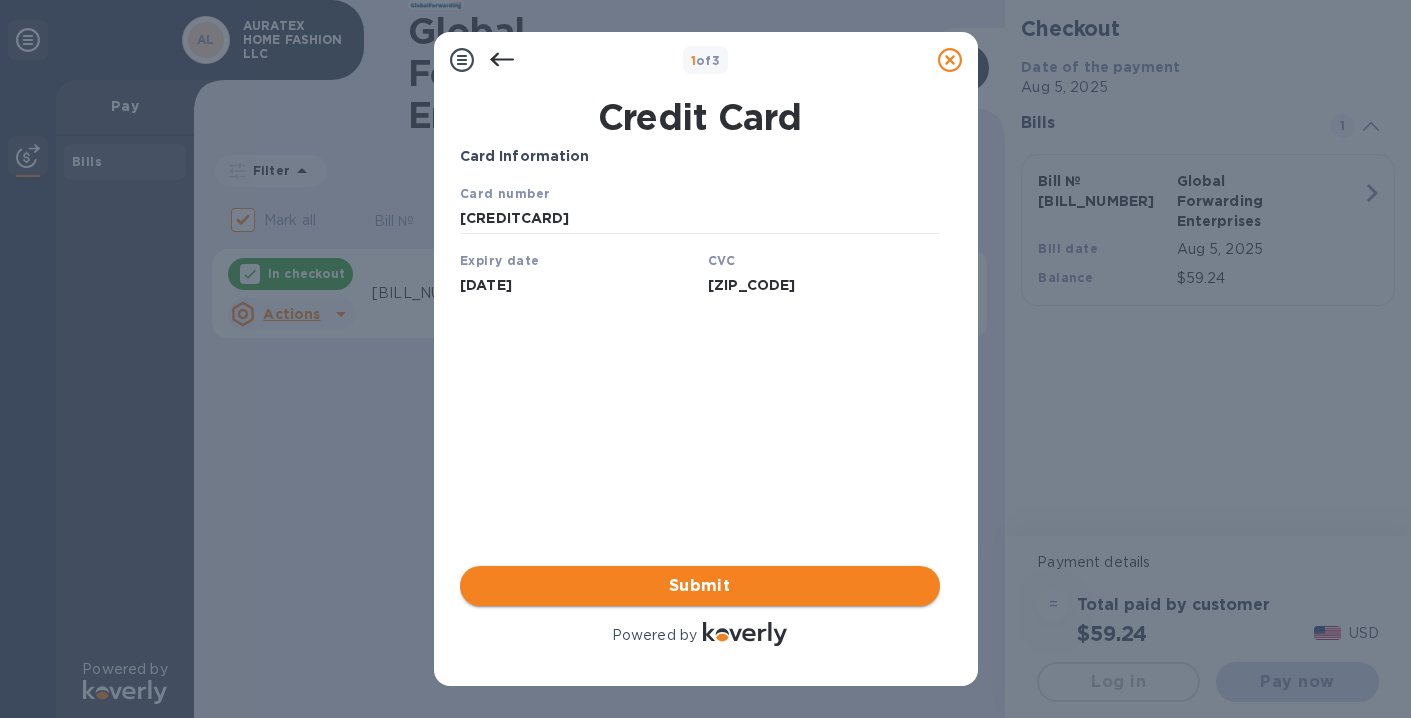 click on "Submit" at bounding box center [700, 586] 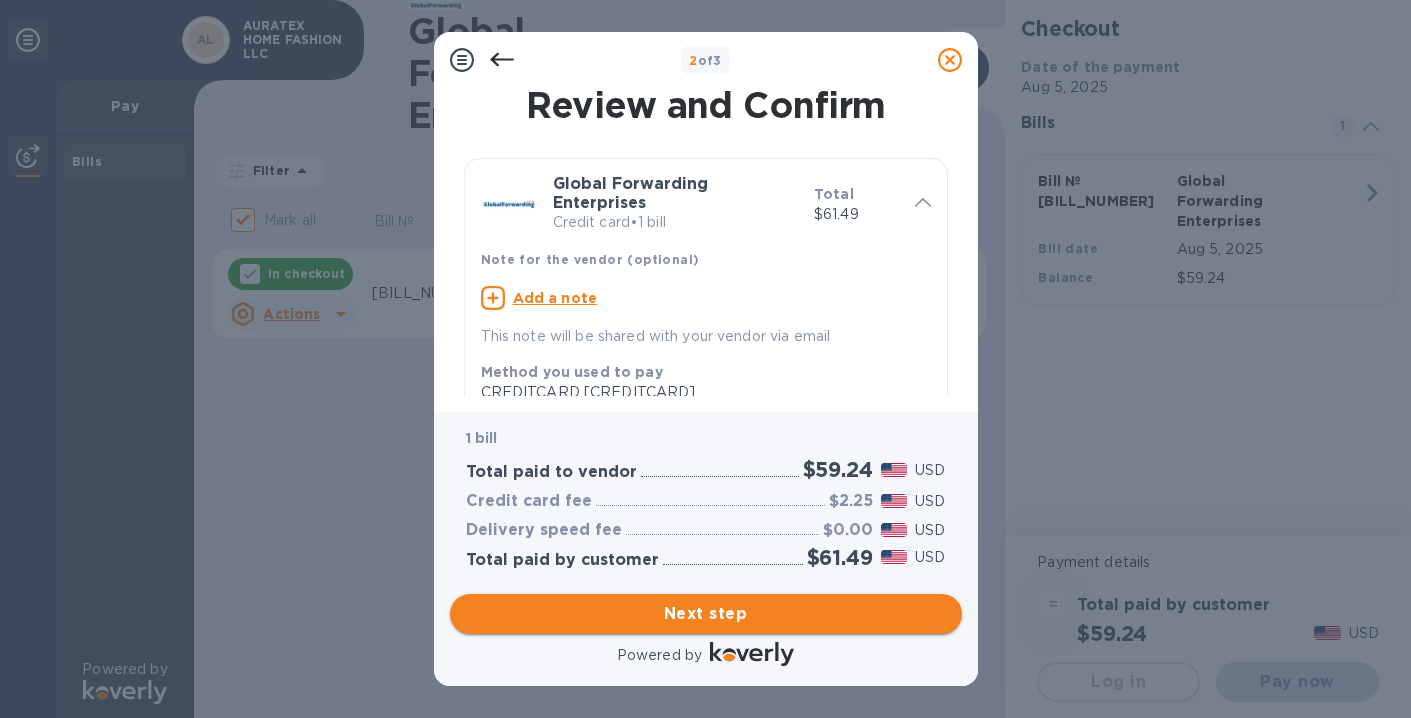 click on "Next step" at bounding box center (706, 614) 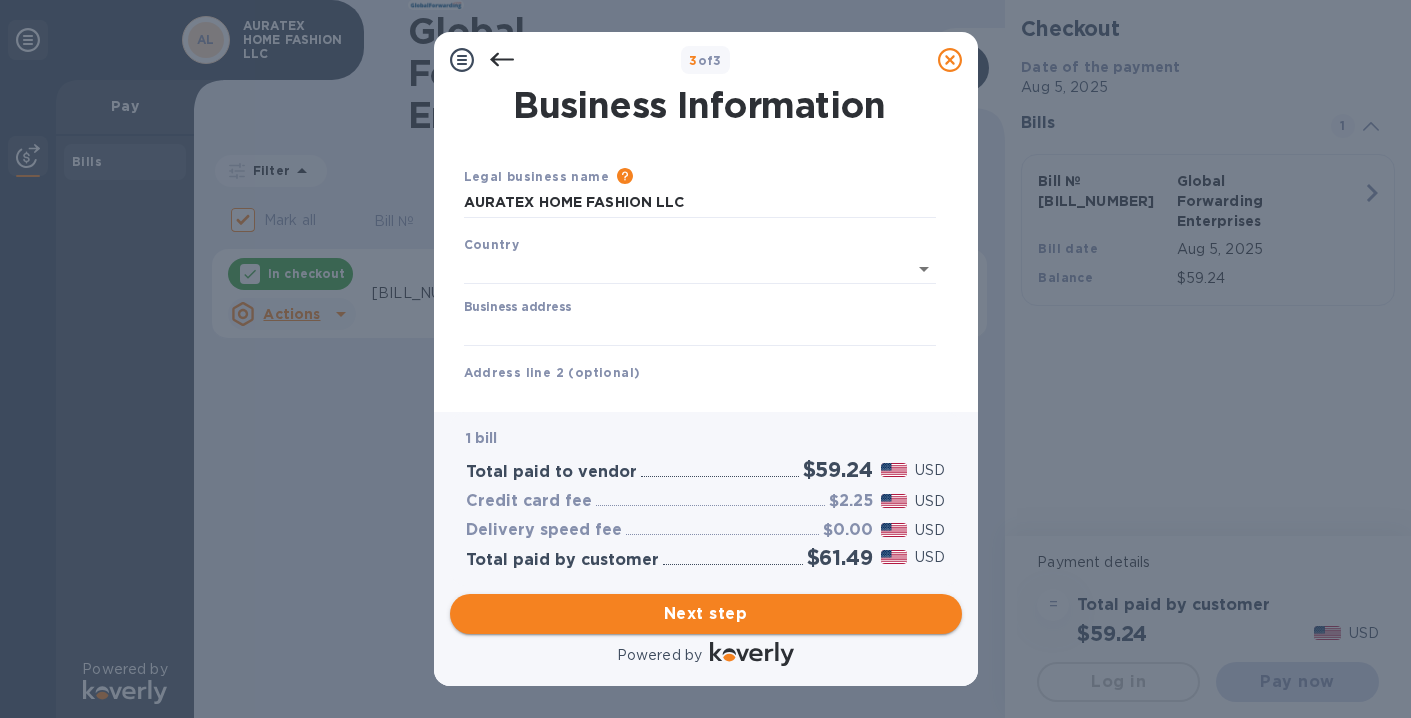 type on "United States" 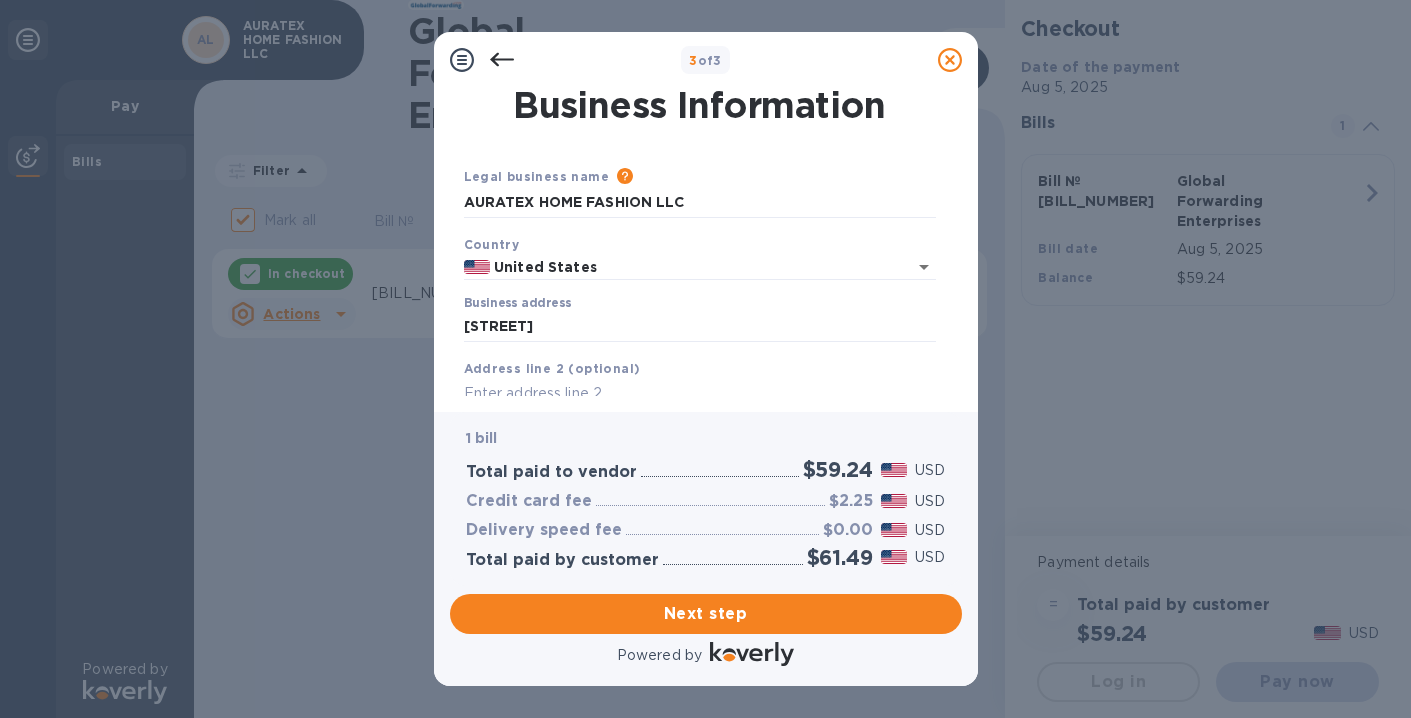 type on "[STREET]" 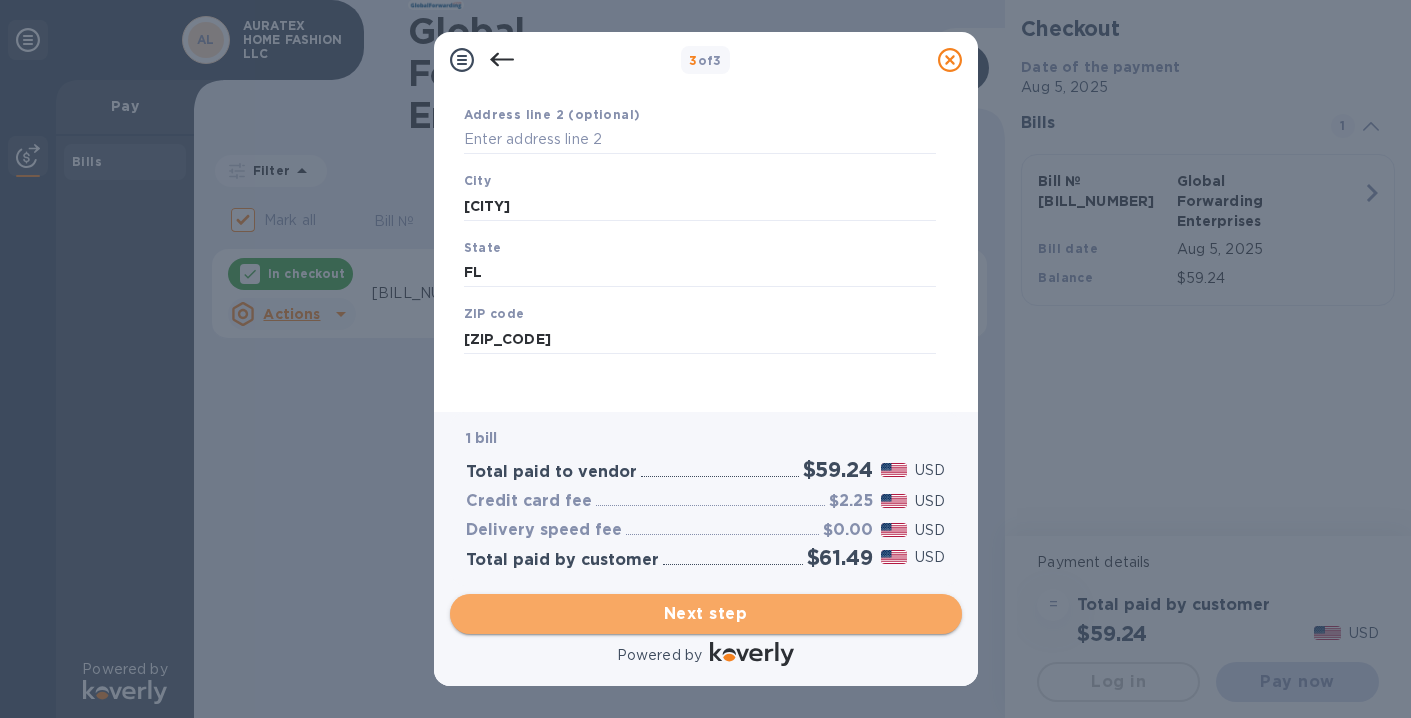 click on "Next step" at bounding box center [706, 614] 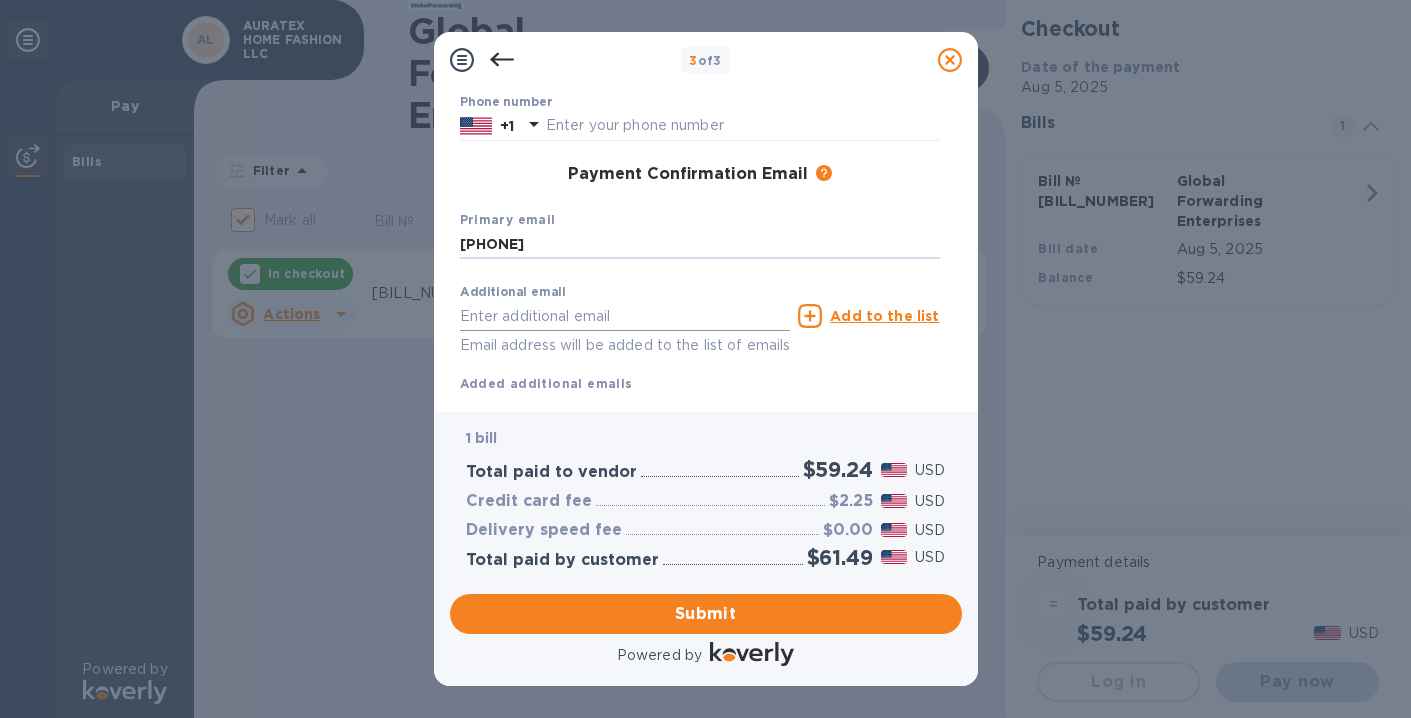 type on "[PHONE]" 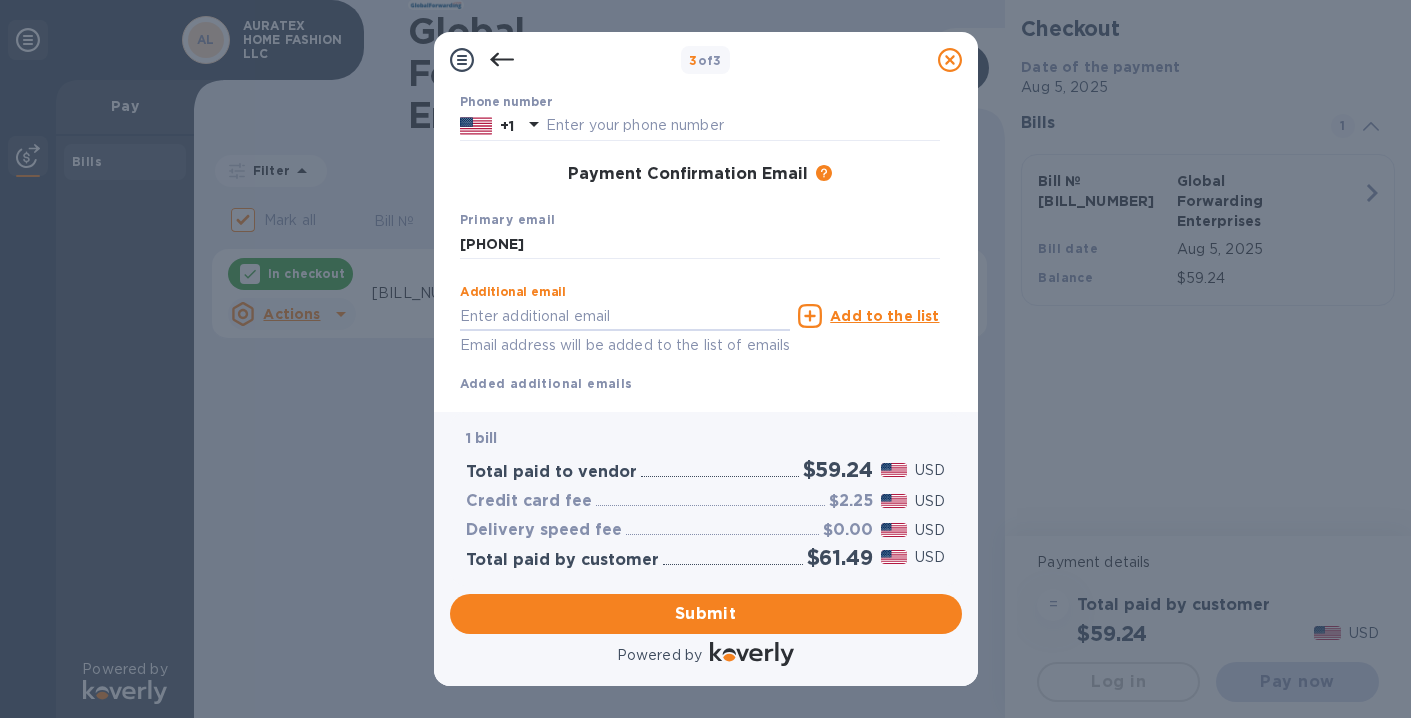 type on "[EMAIL]" 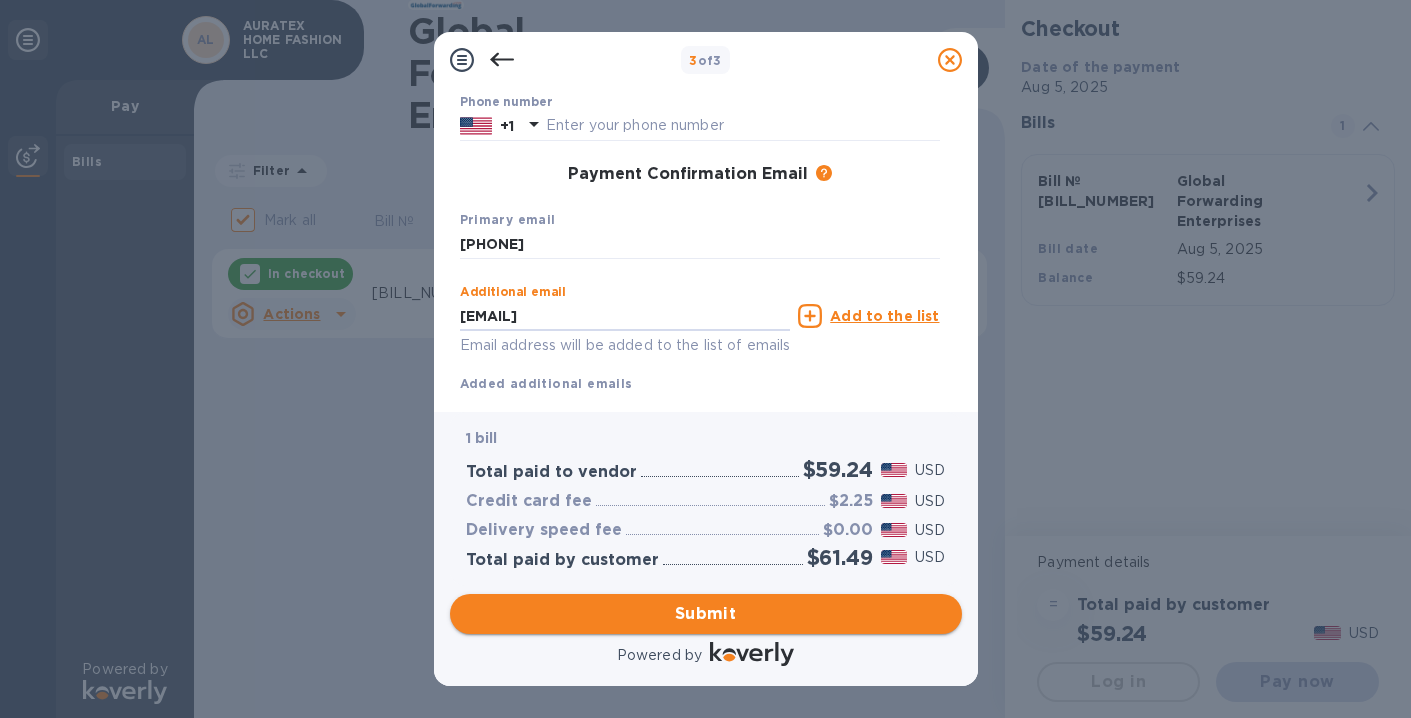 click on "Submit" at bounding box center [706, 614] 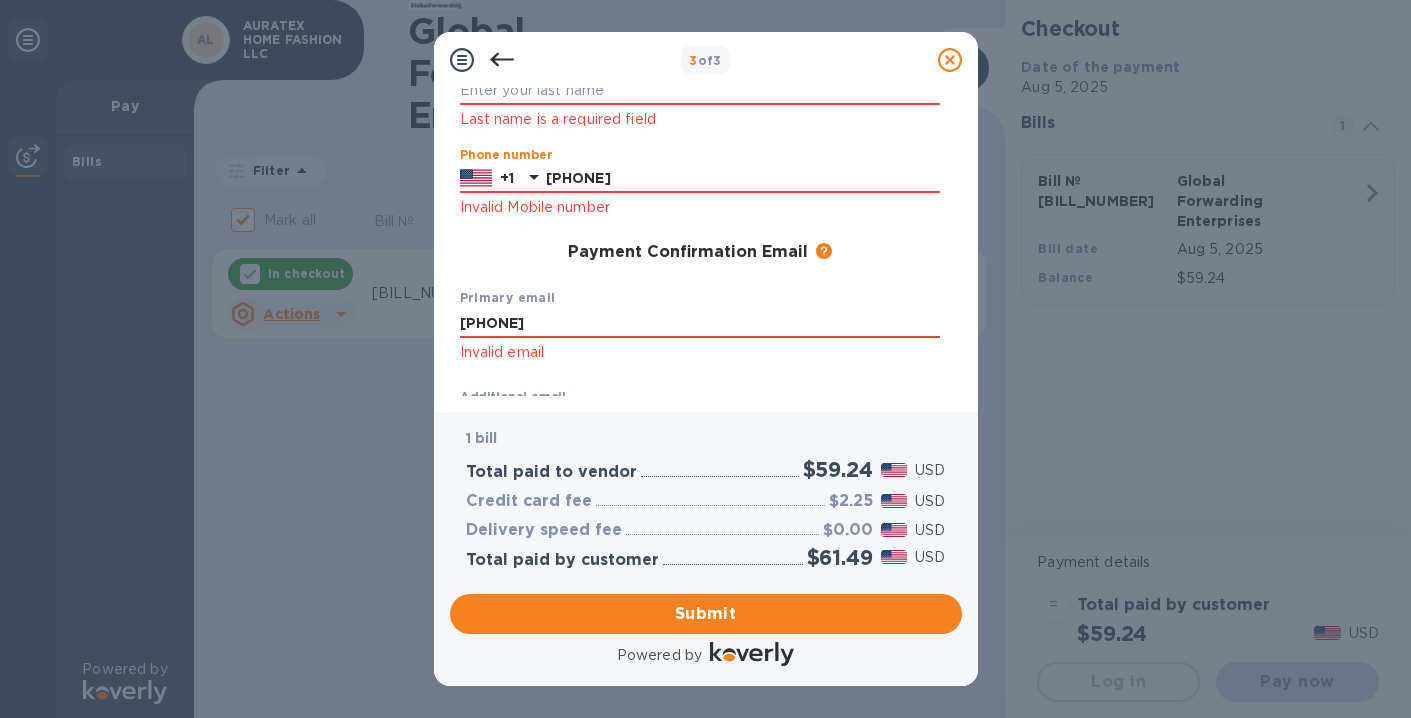scroll, scrollTop: 0, scrollLeft: 0, axis: both 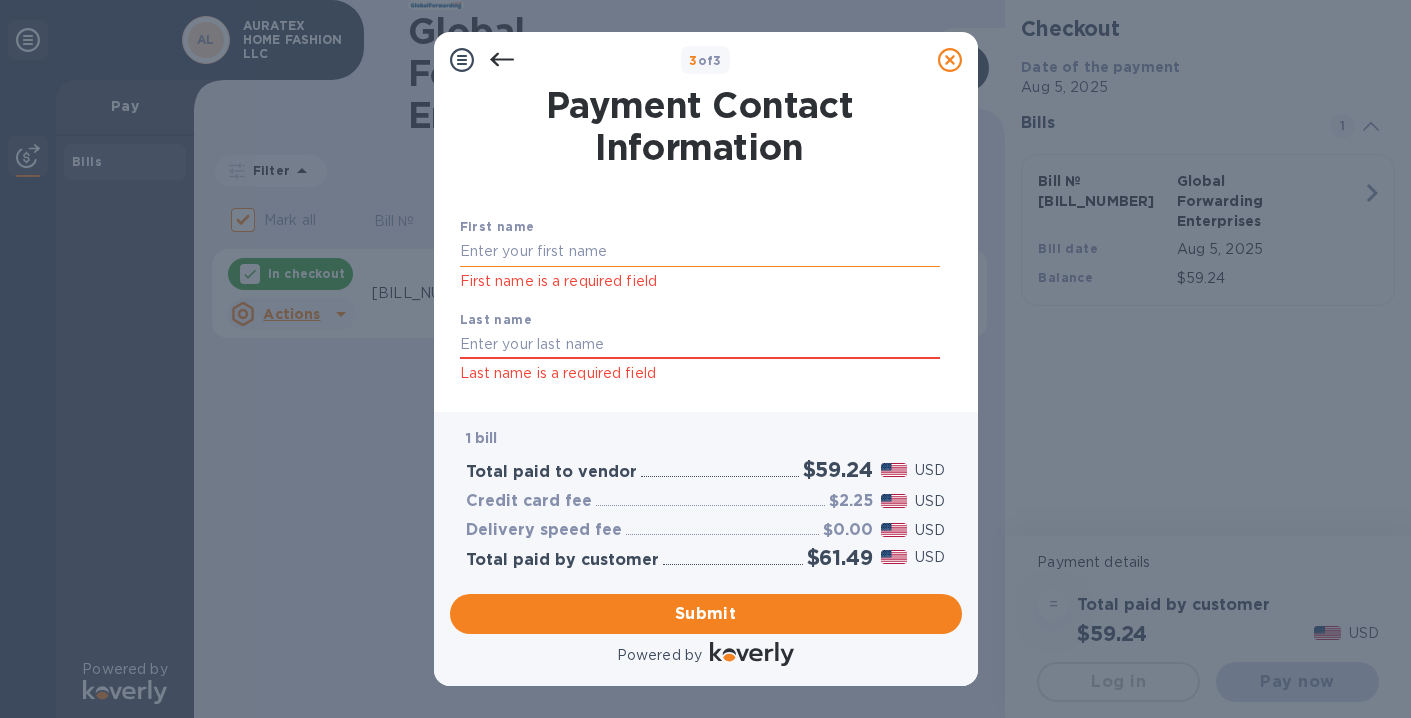 type on "[PHONE]" 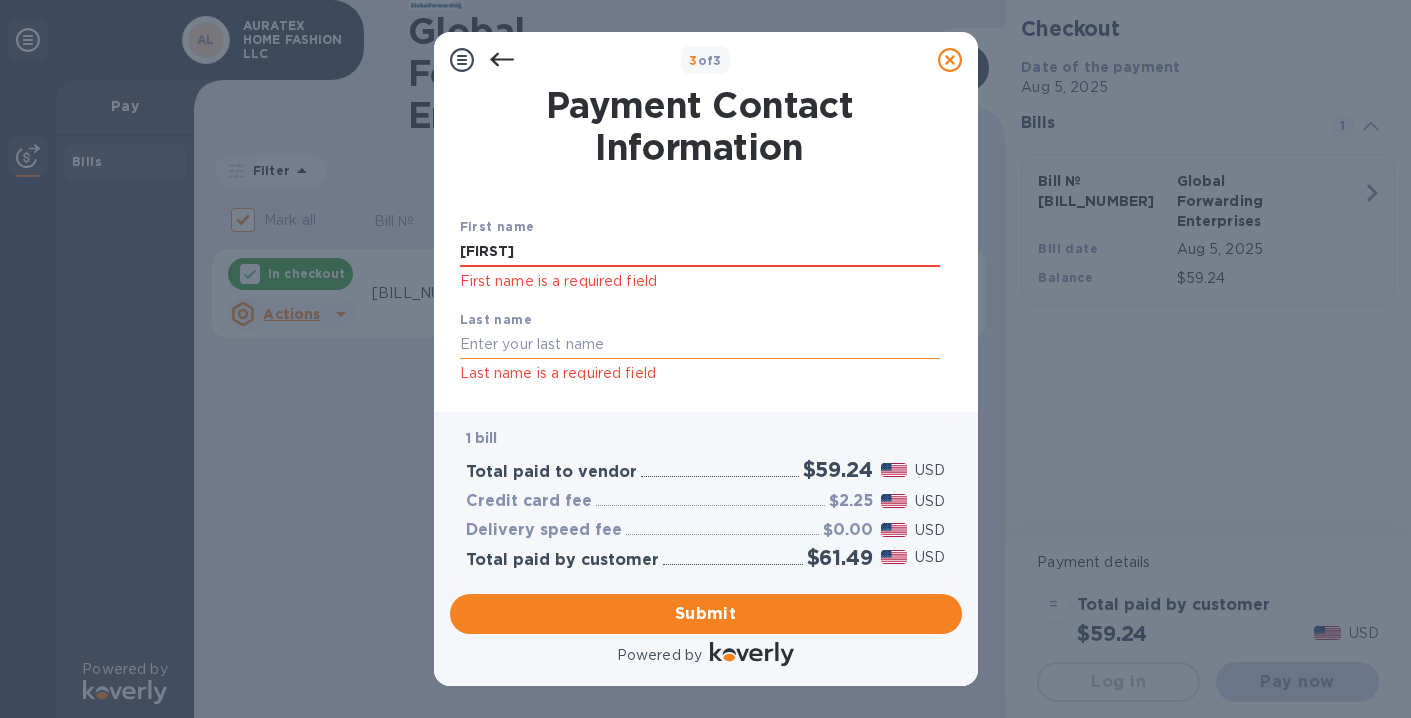 type on "[FIRST]" 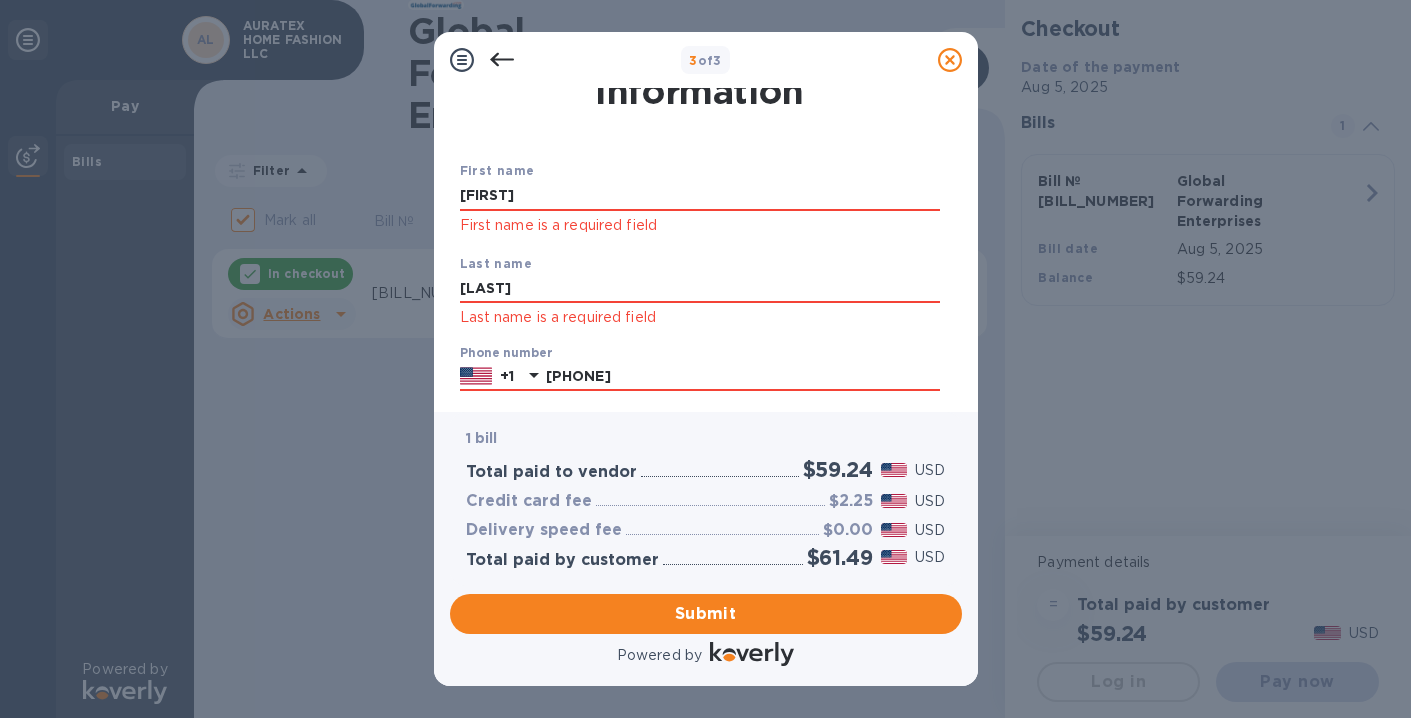 scroll, scrollTop: 112, scrollLeft: 0, axis: vertical 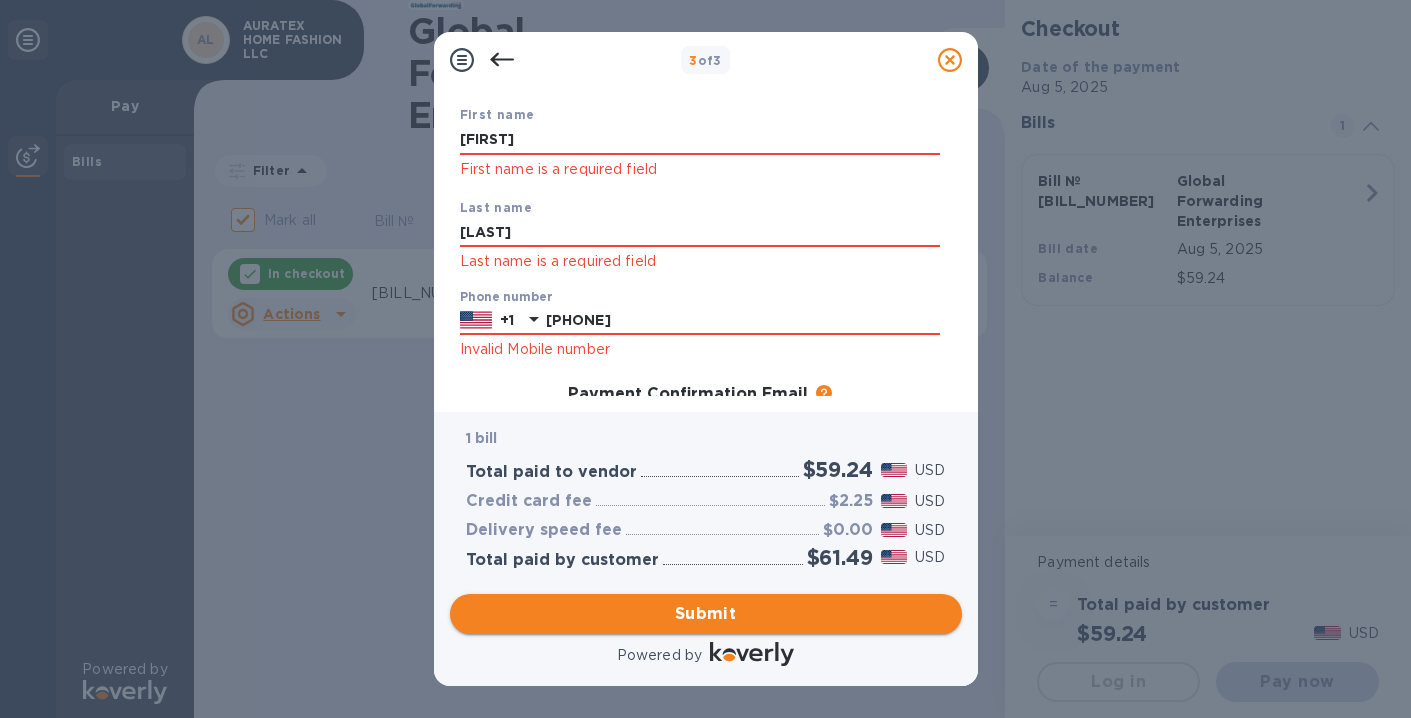 type on "[LAST]" 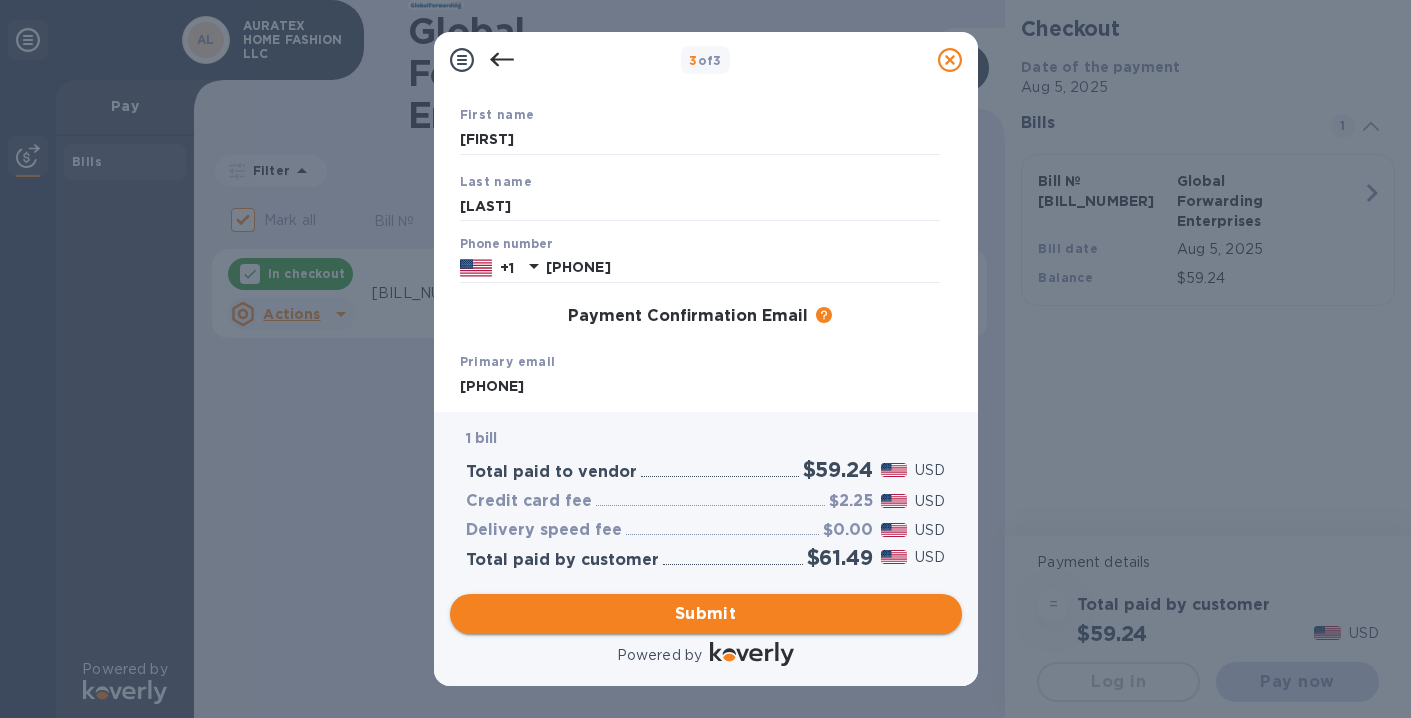 click on "Submit" at bounding box center (706, 614) 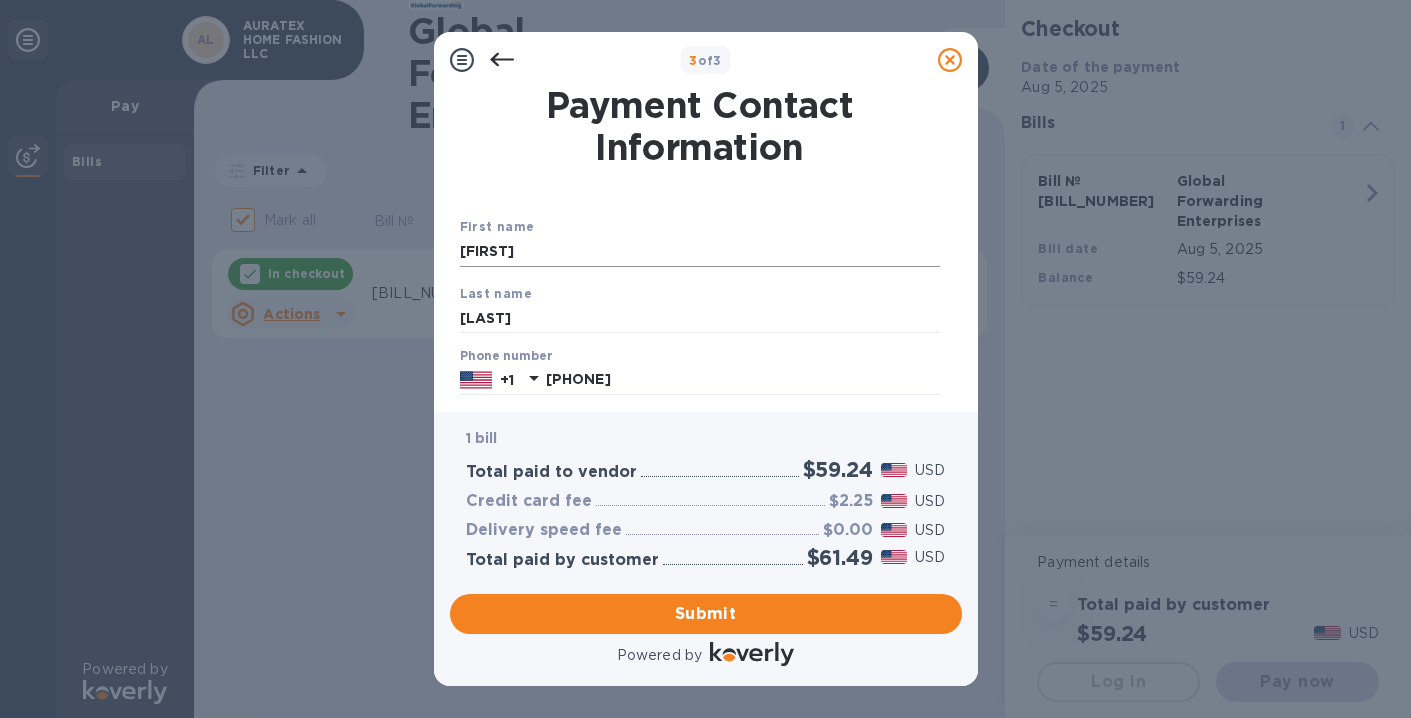 scroll, scrollTop: 305, scrollLeft: 0, axis: vertical 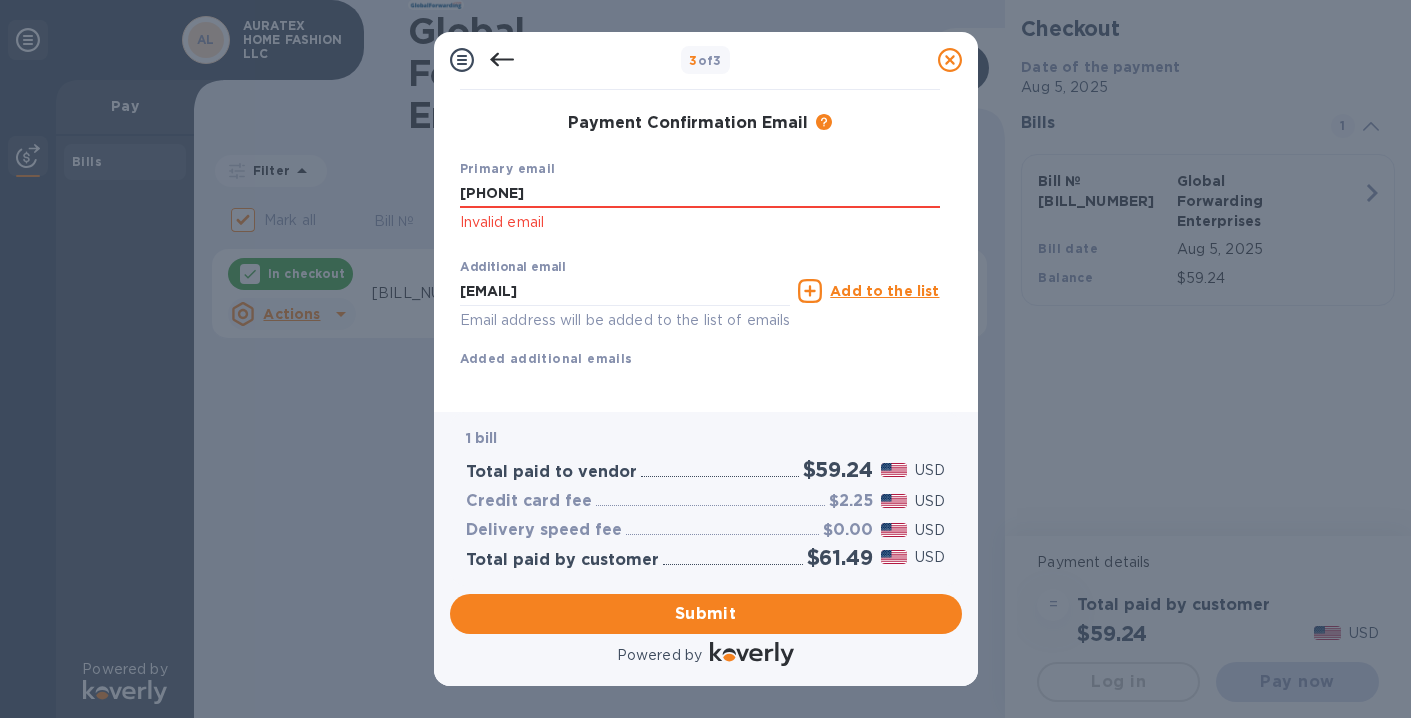 click on "Add to the list" at bounding box center (884, 291) 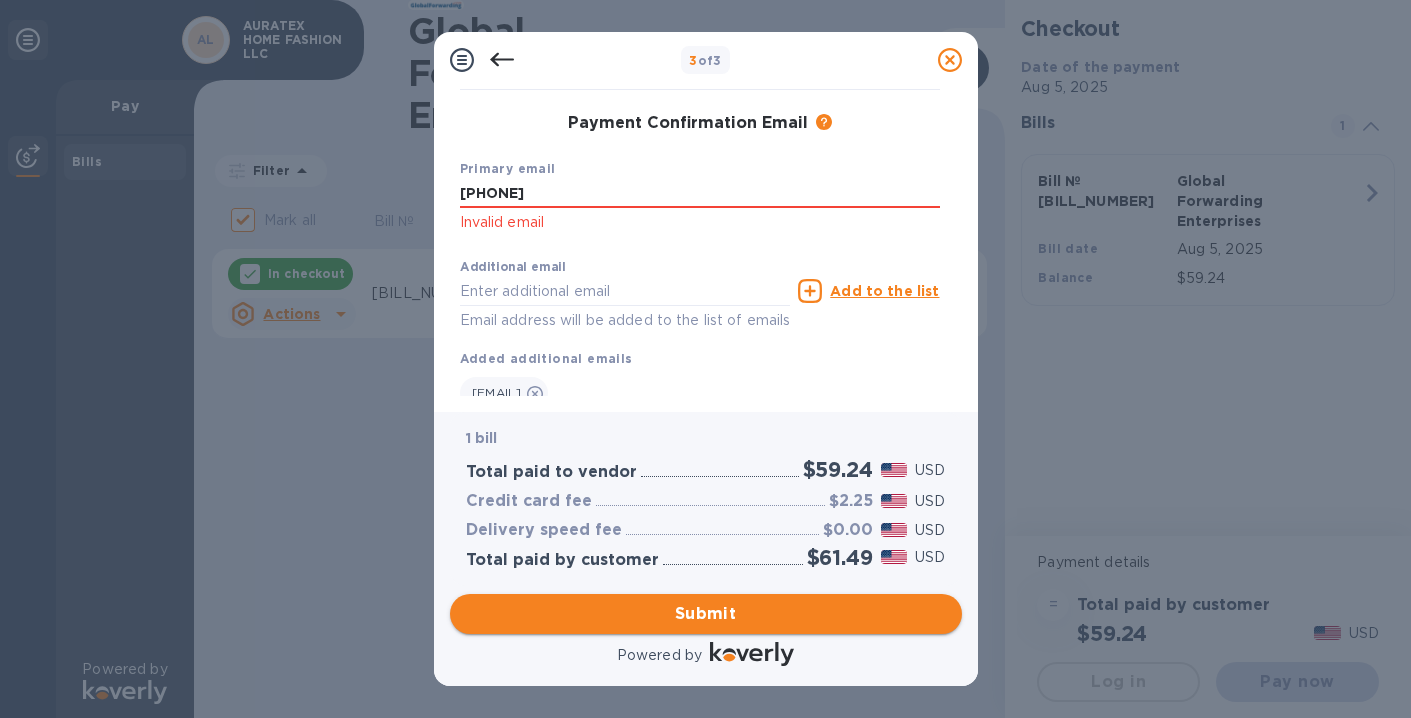 click on "Submit" at bounding box center [706, 614] 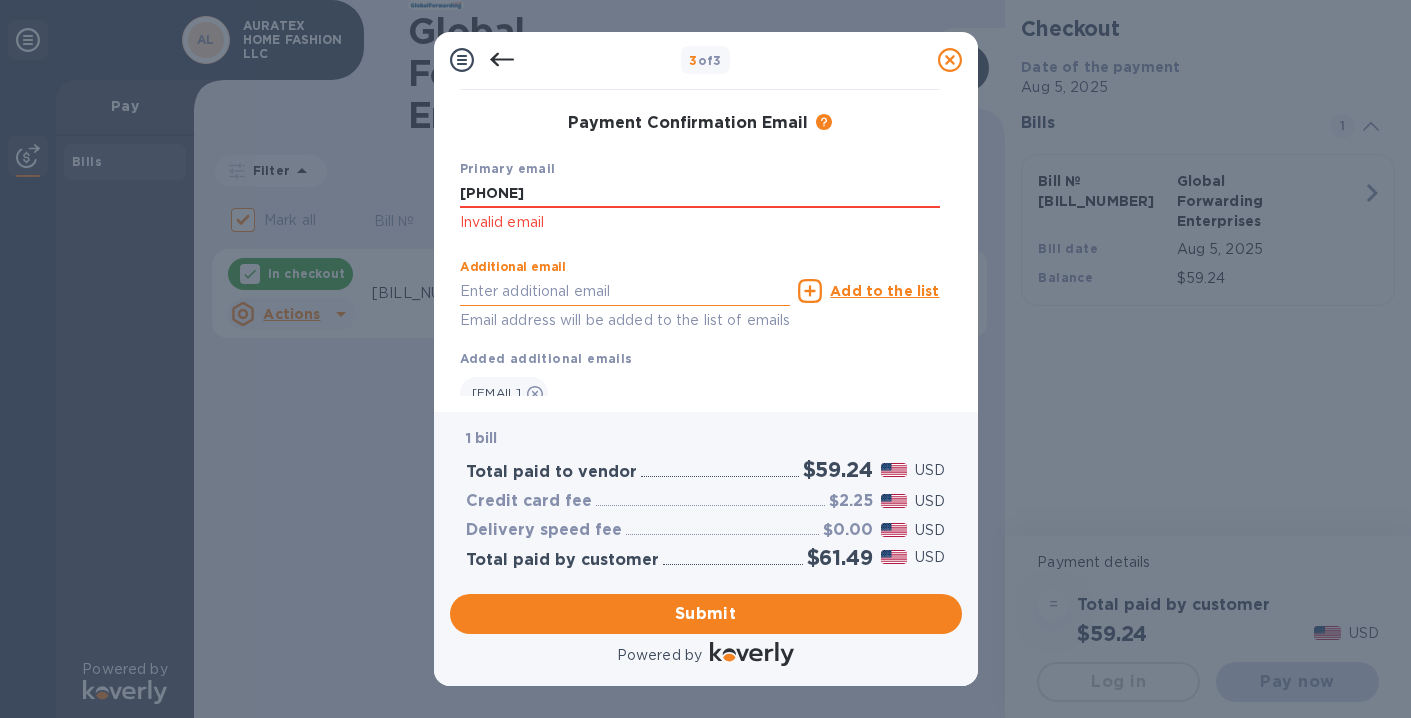 click at bounding box center [625, 291] 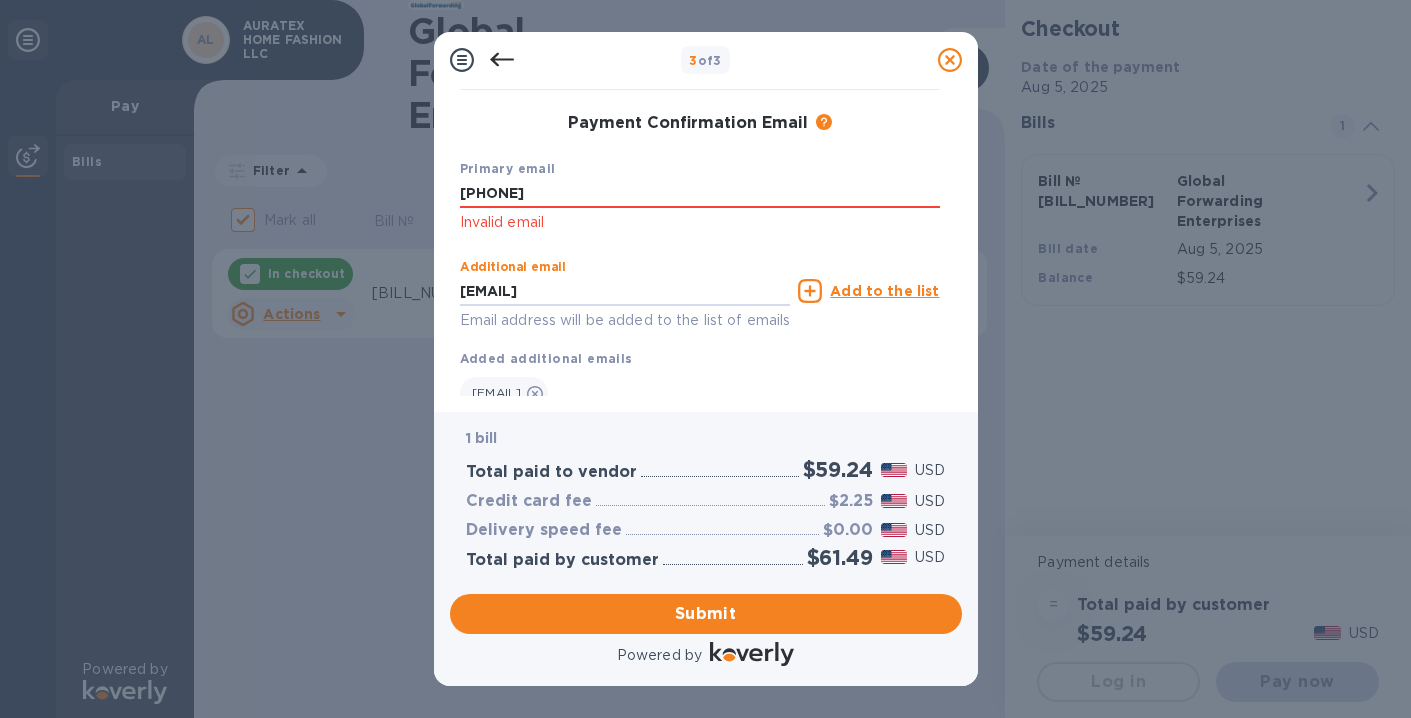 type on "[EMAIL]" 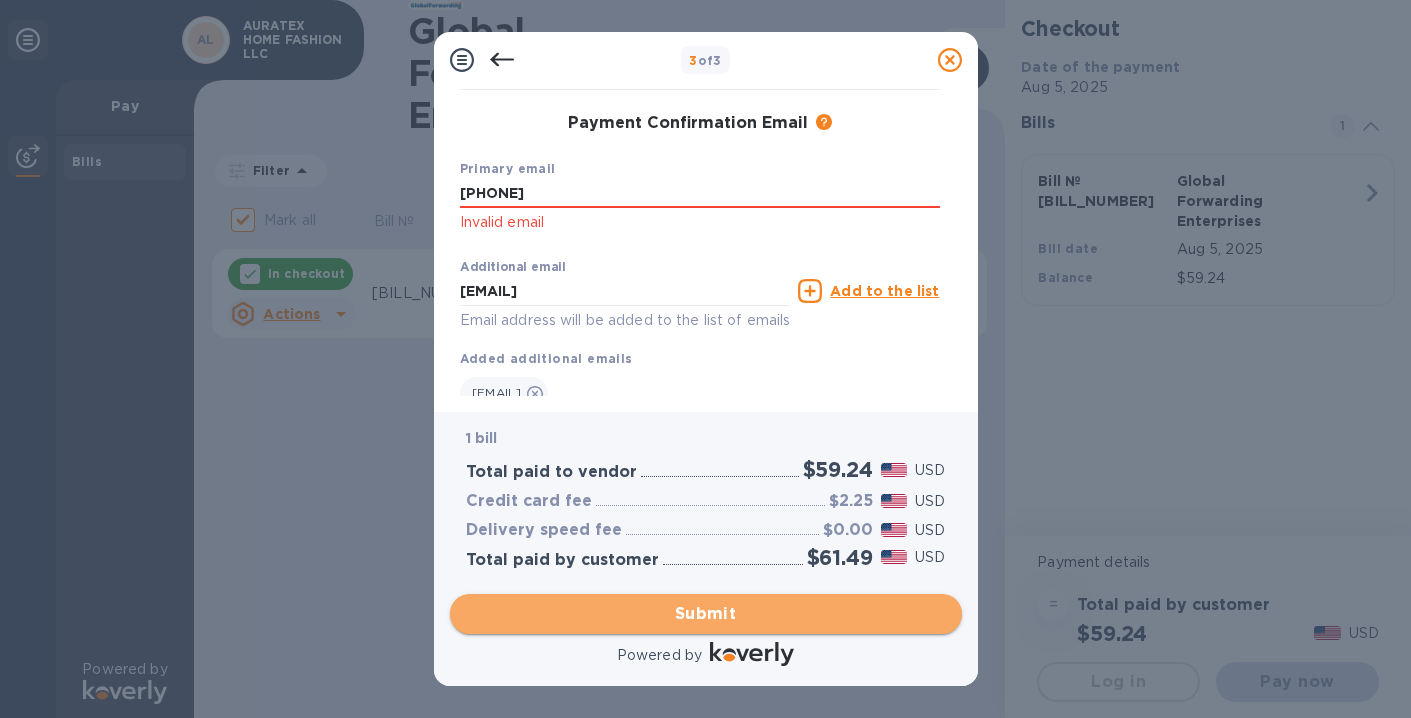 click on "Submit" at bounding box center [706, 614] 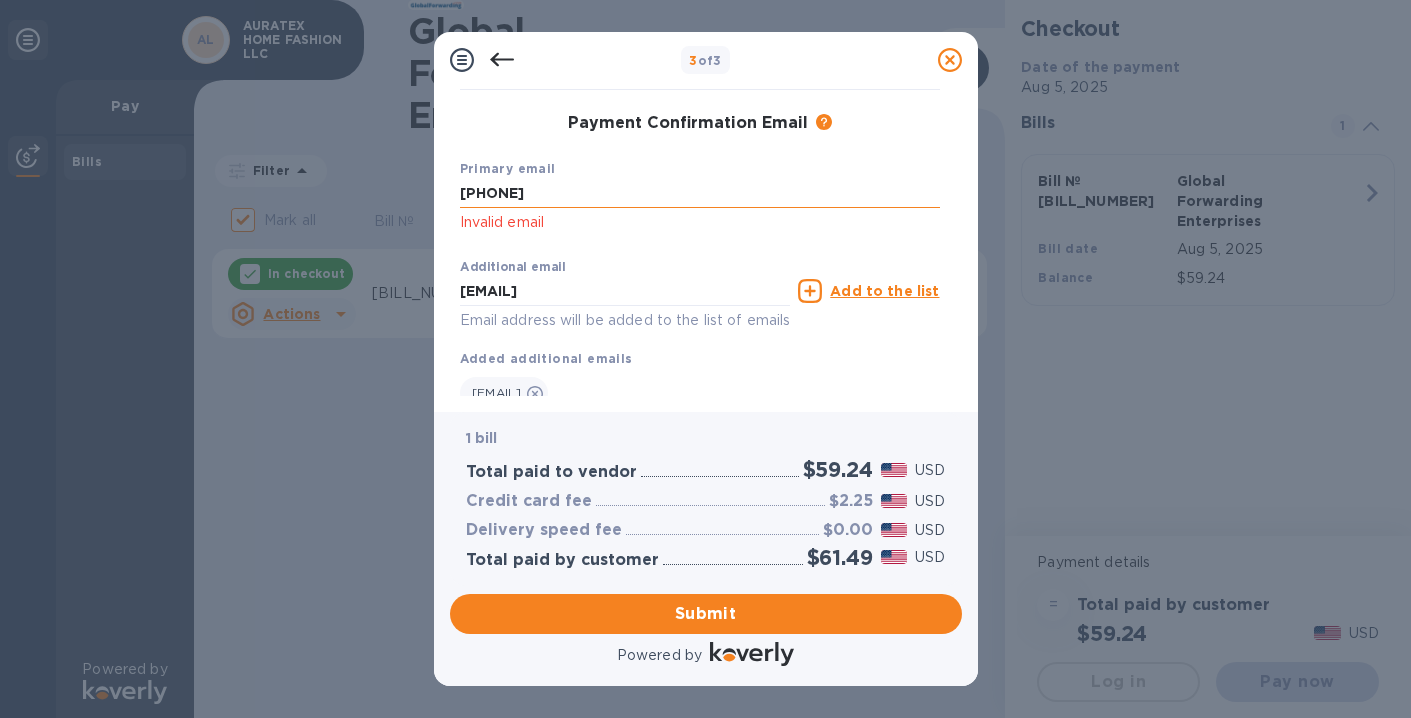 click on "[PHONE]" at bounding box center [700, 194] 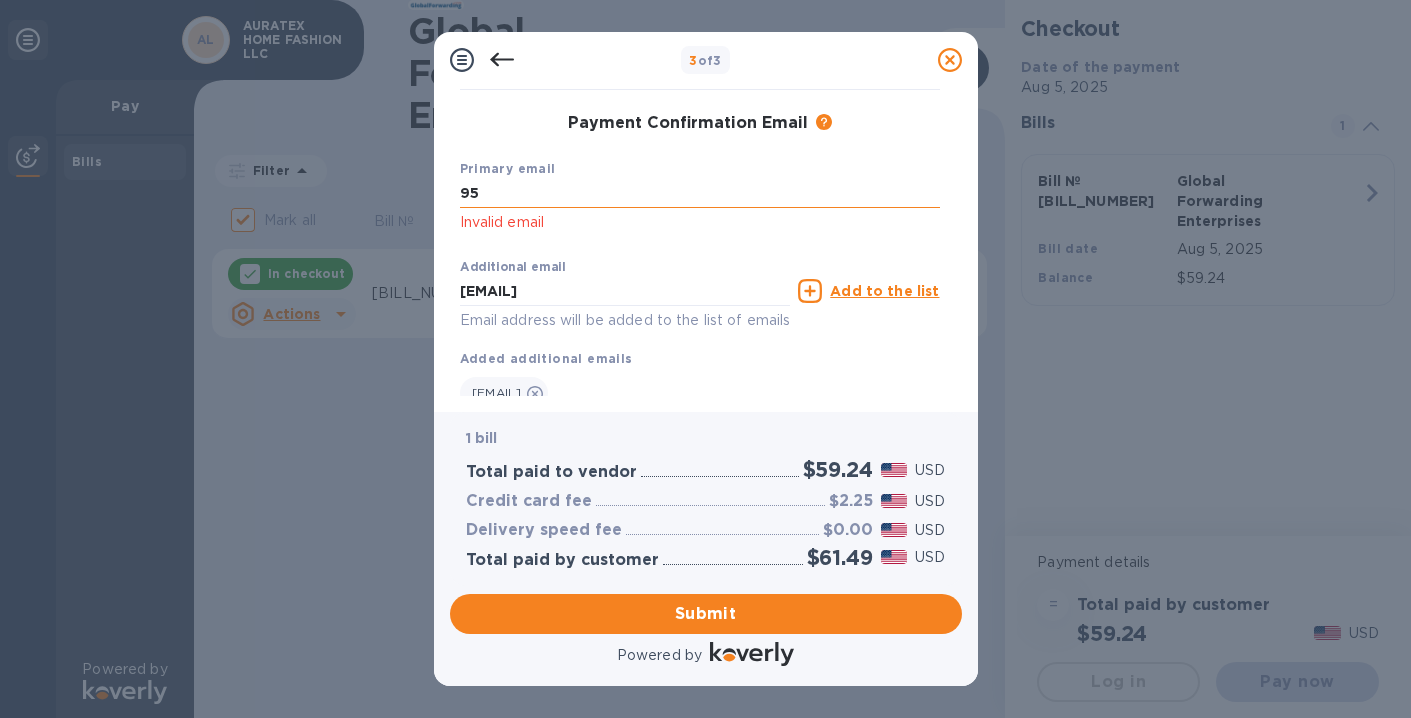 type on "9" 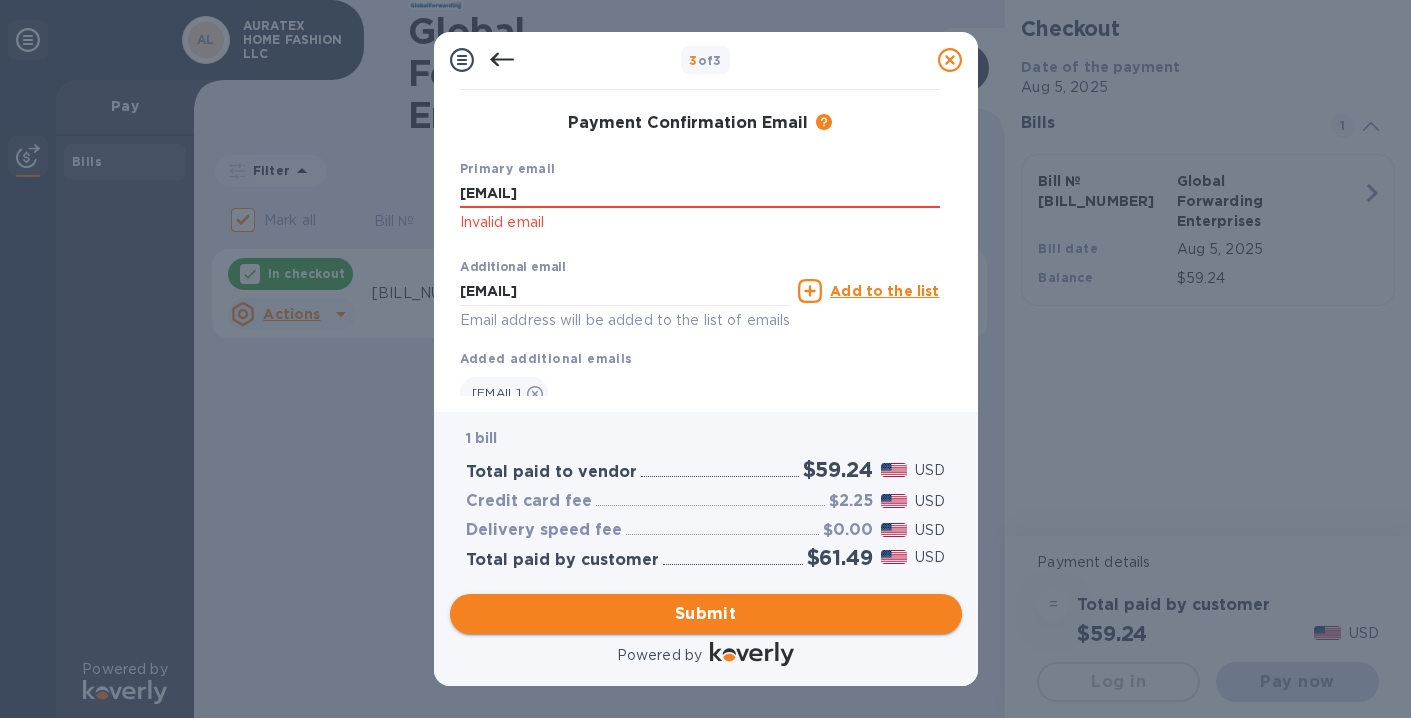 type on "[EMAIL]" 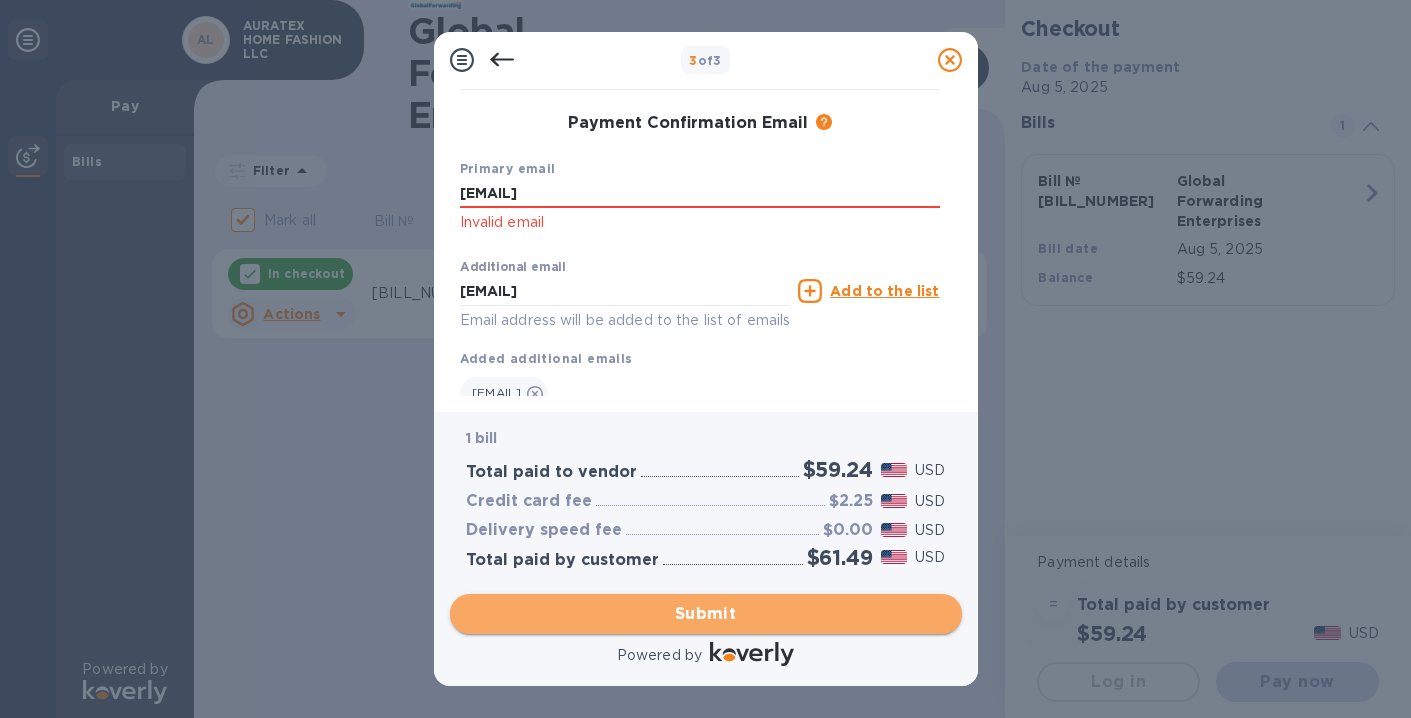 click on "Submit" at bounding box center (706, 614) 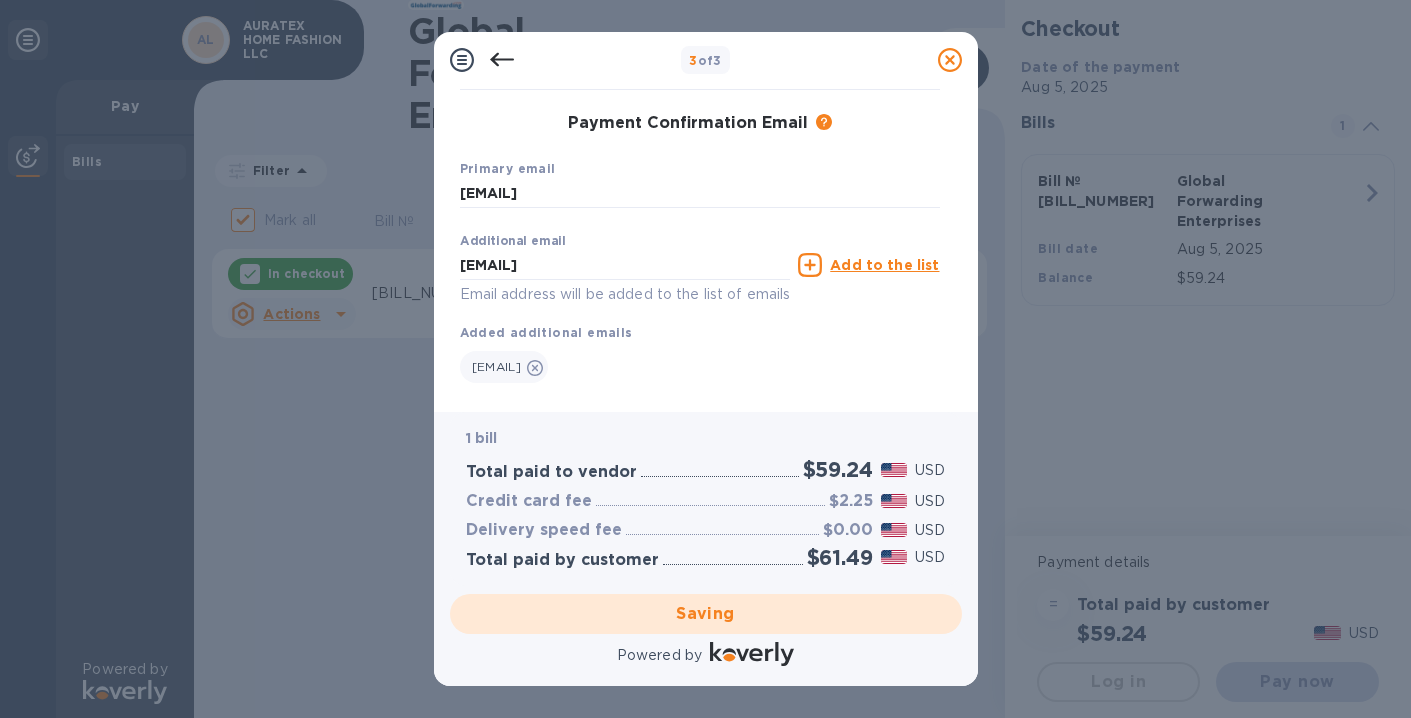 click on "Saving" at bounding box center (706, 614) 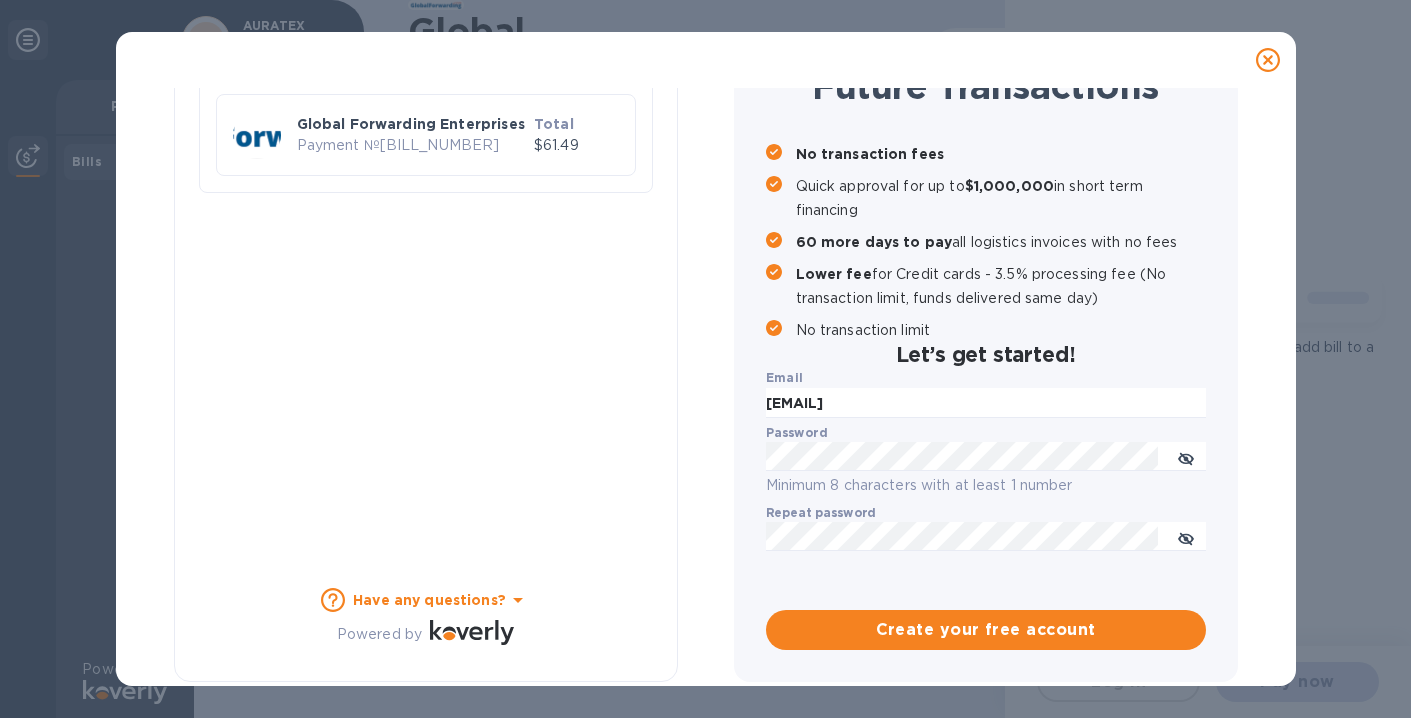 checkbox on "false" 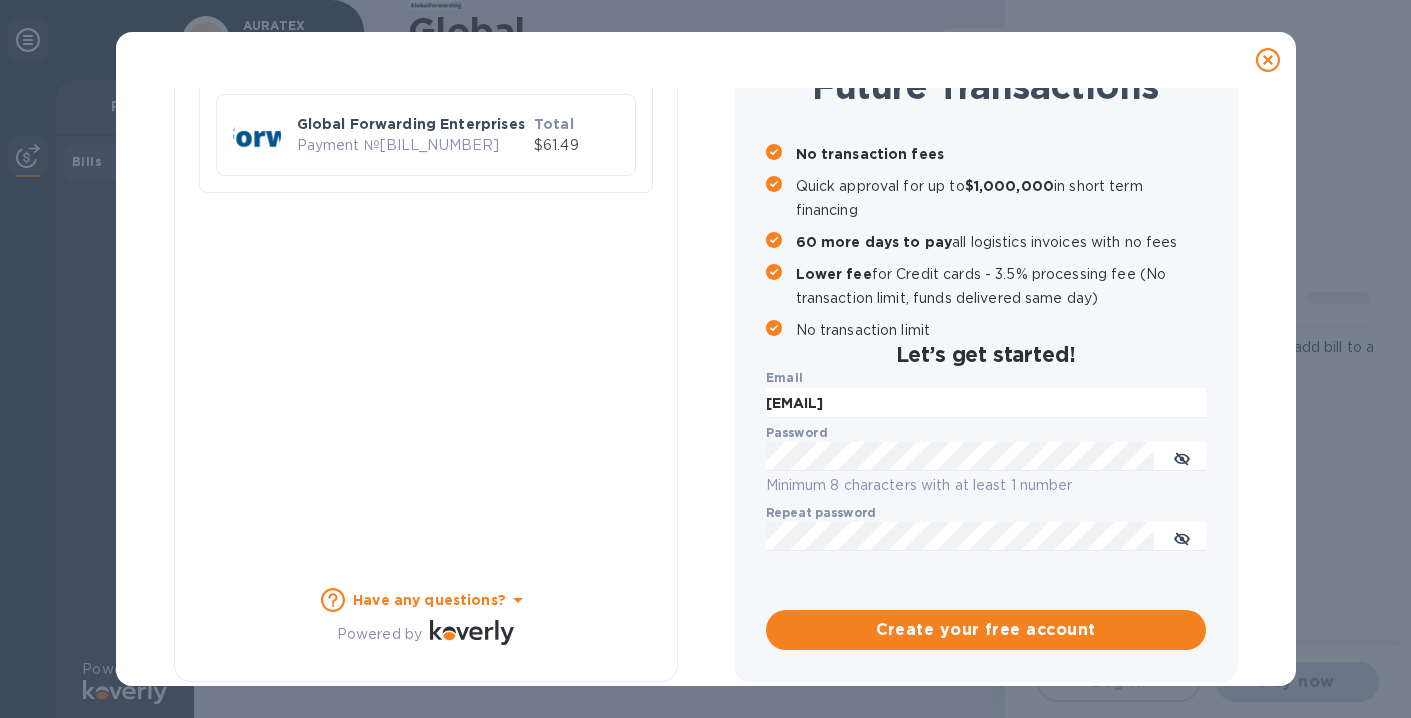 scroll, scrollTop: 200, scrollLeft: 0, axis: vertical 